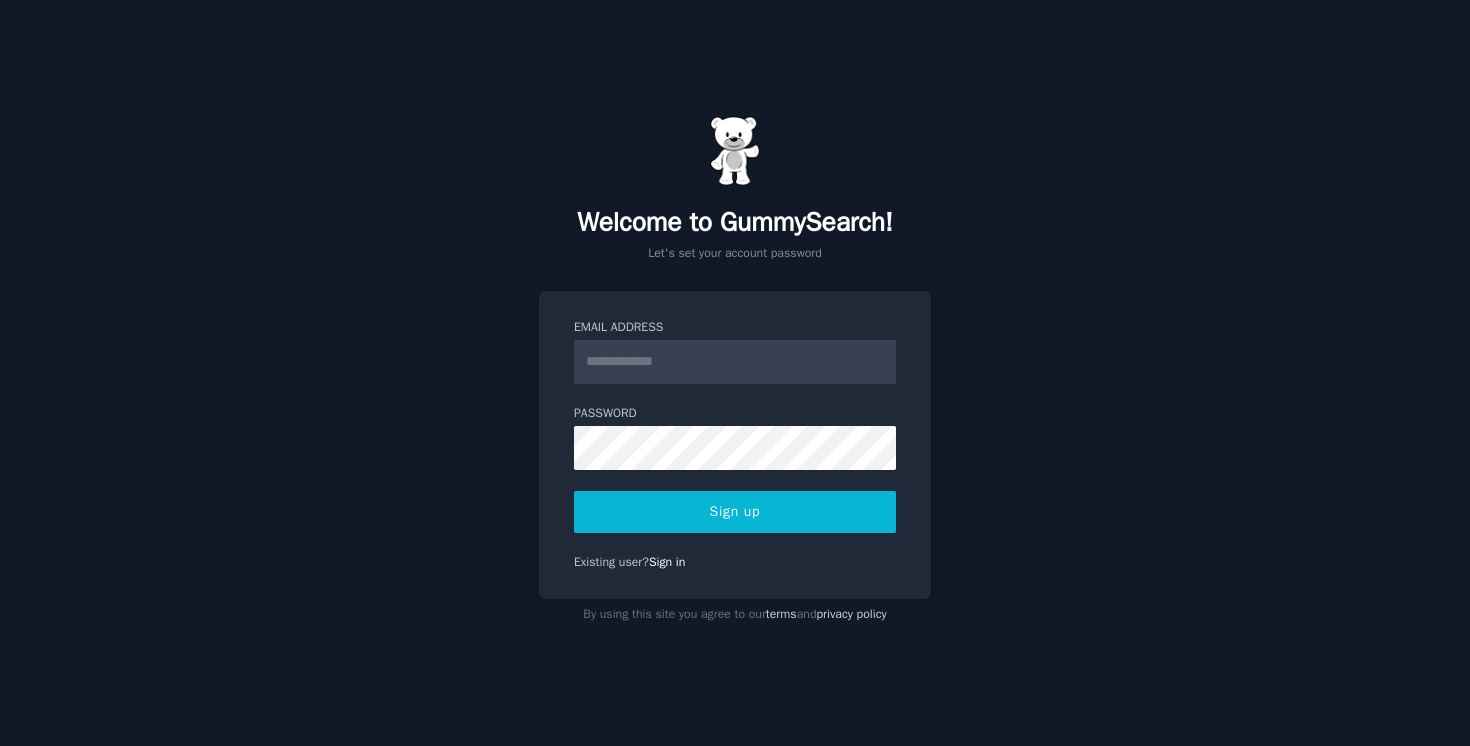scroll, scrollTop: 0, scrollLeft: 0, axis: both 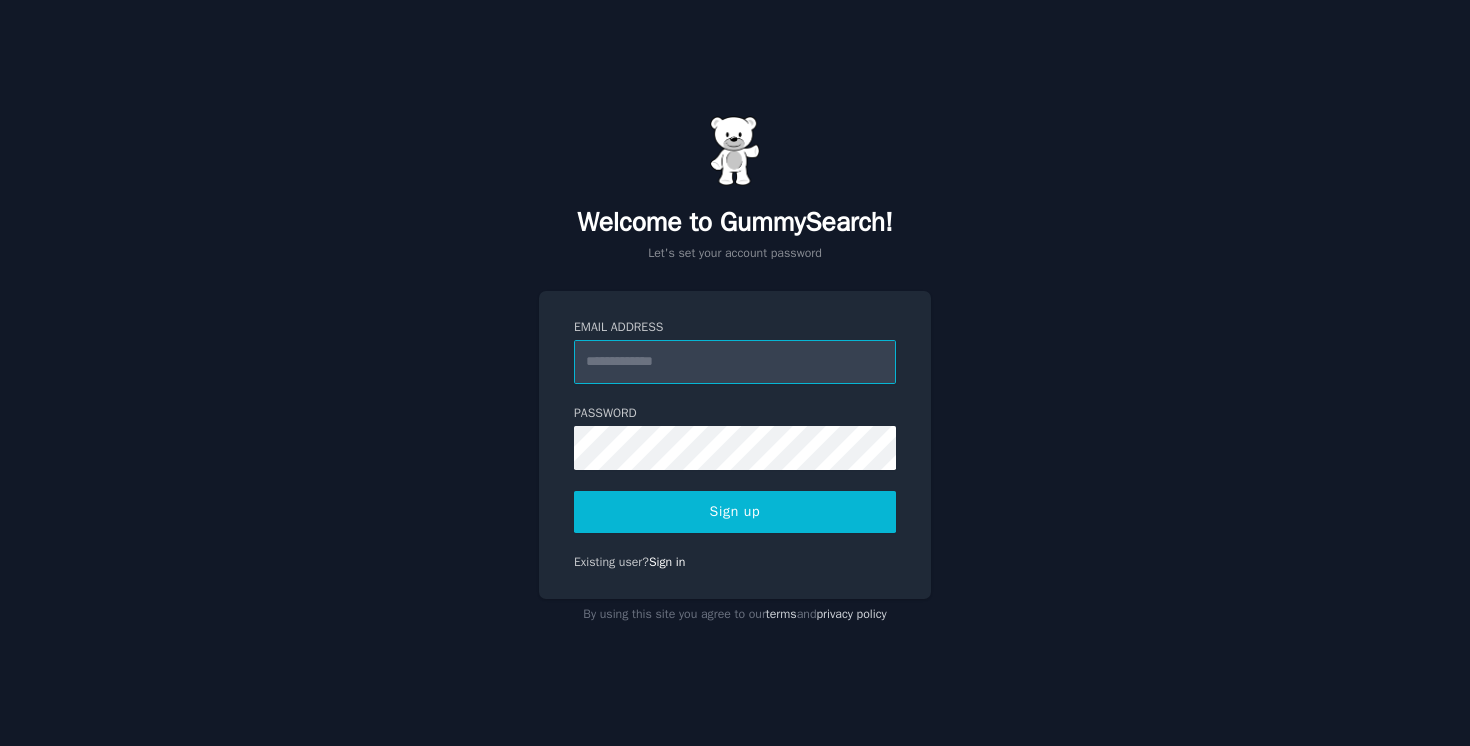click on "Email Address" at bounding box center [735, 362] 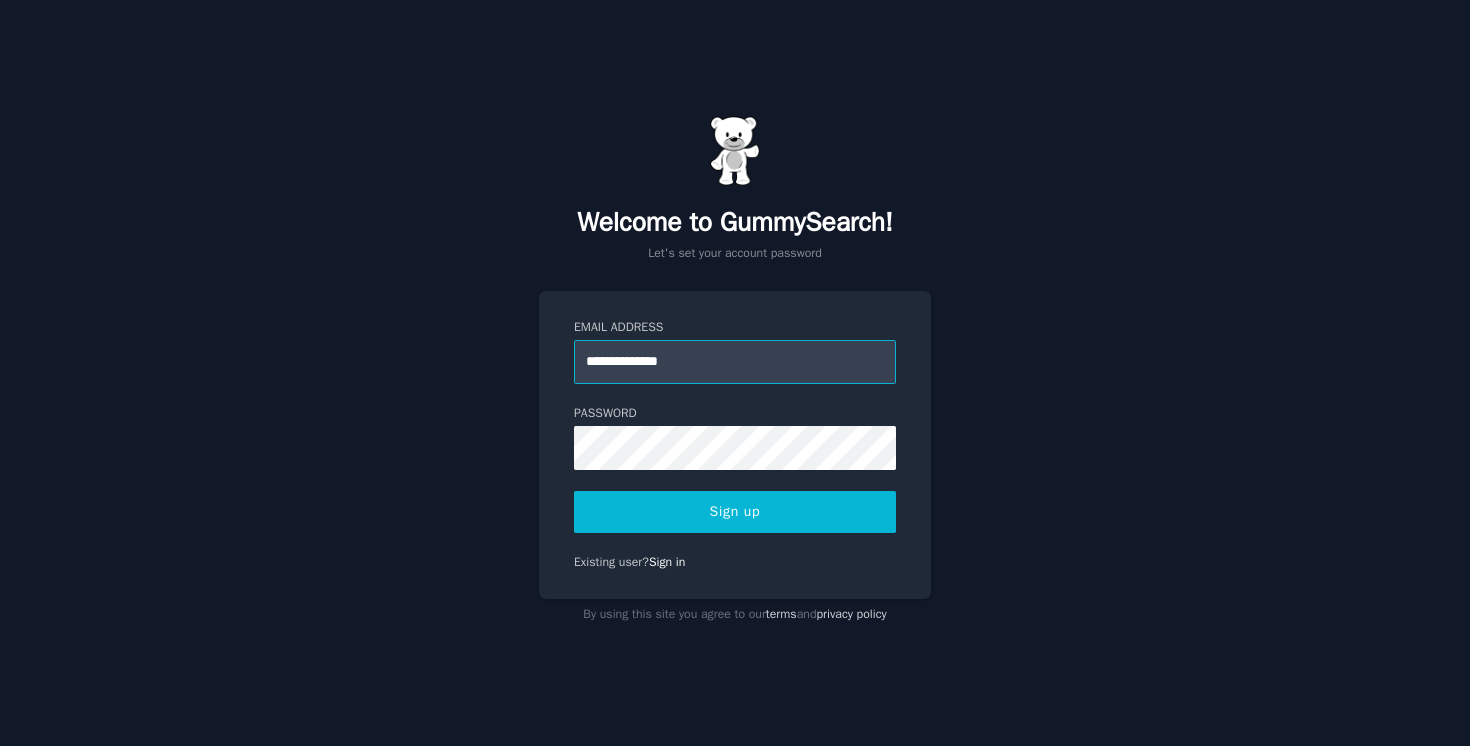 type on "**********" 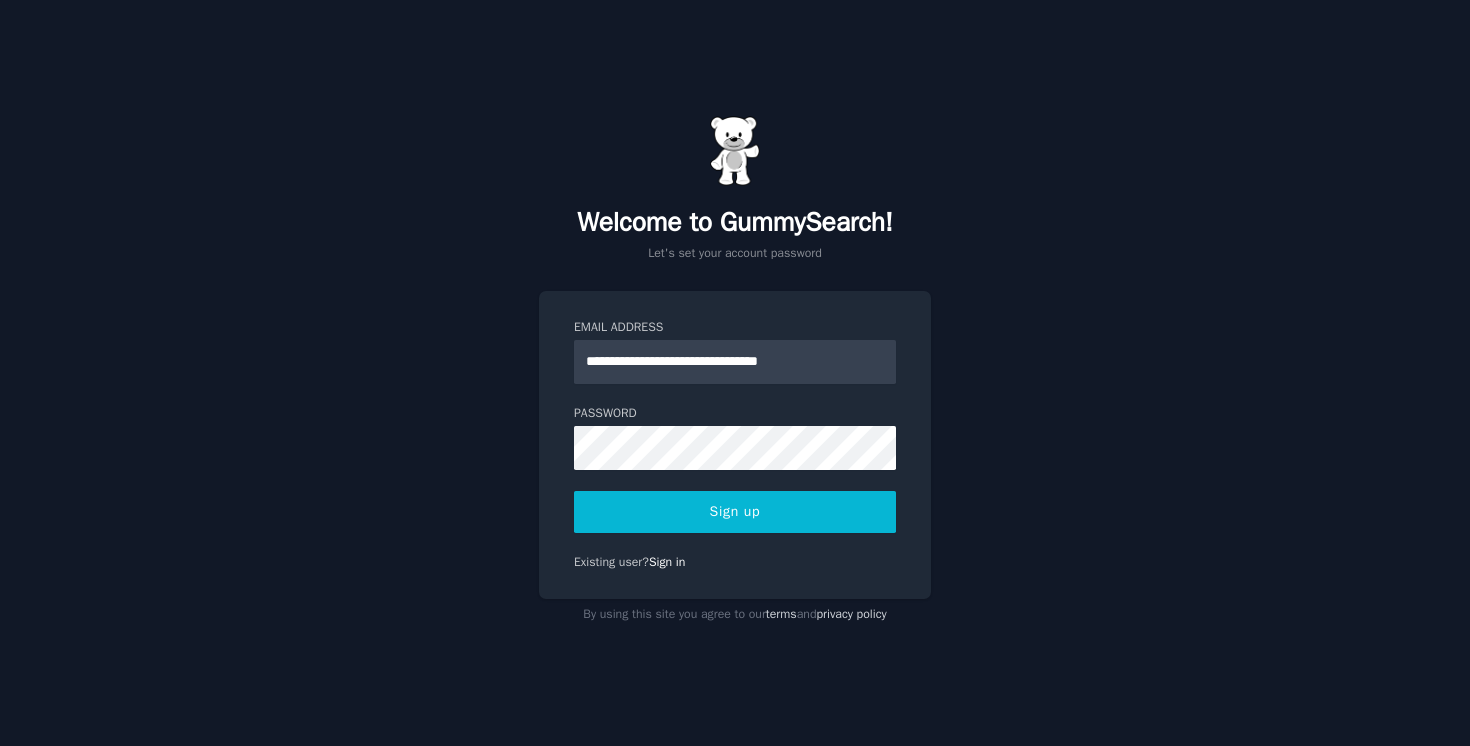 click on "Sign up" at bounding box center (735, 512) 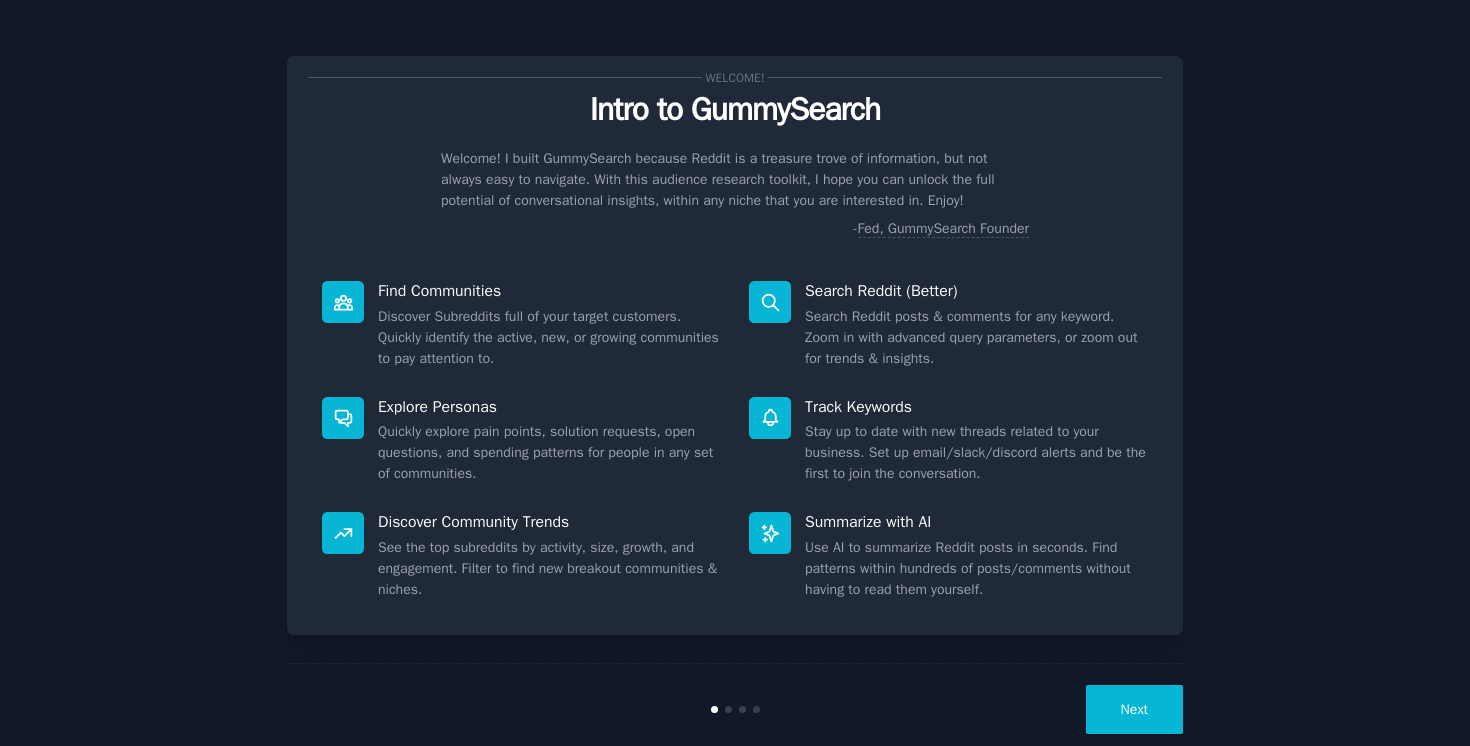 scroll, scrollTop: 0, scrollLeft: 0, axis: both 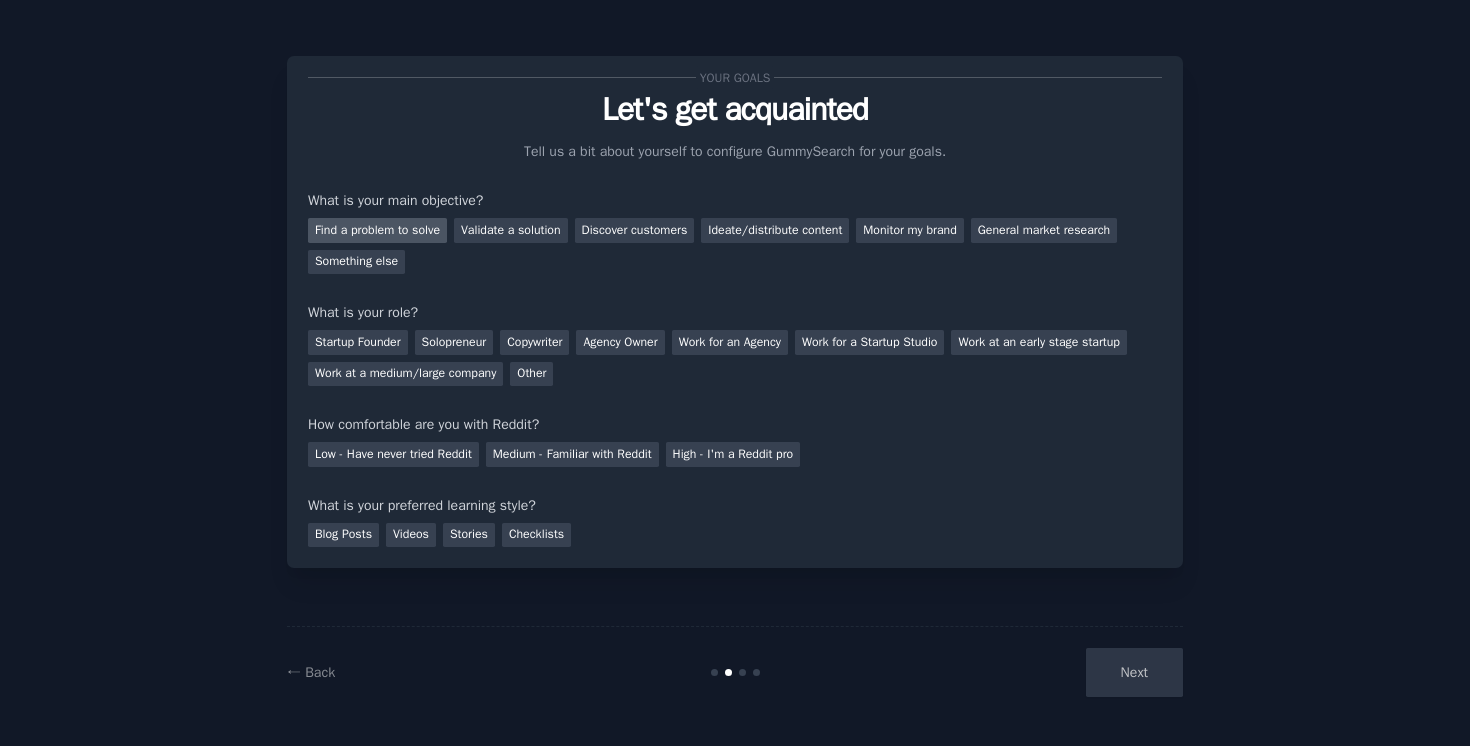 click on "Find a problem to solve" at bounding box center (377, 230) 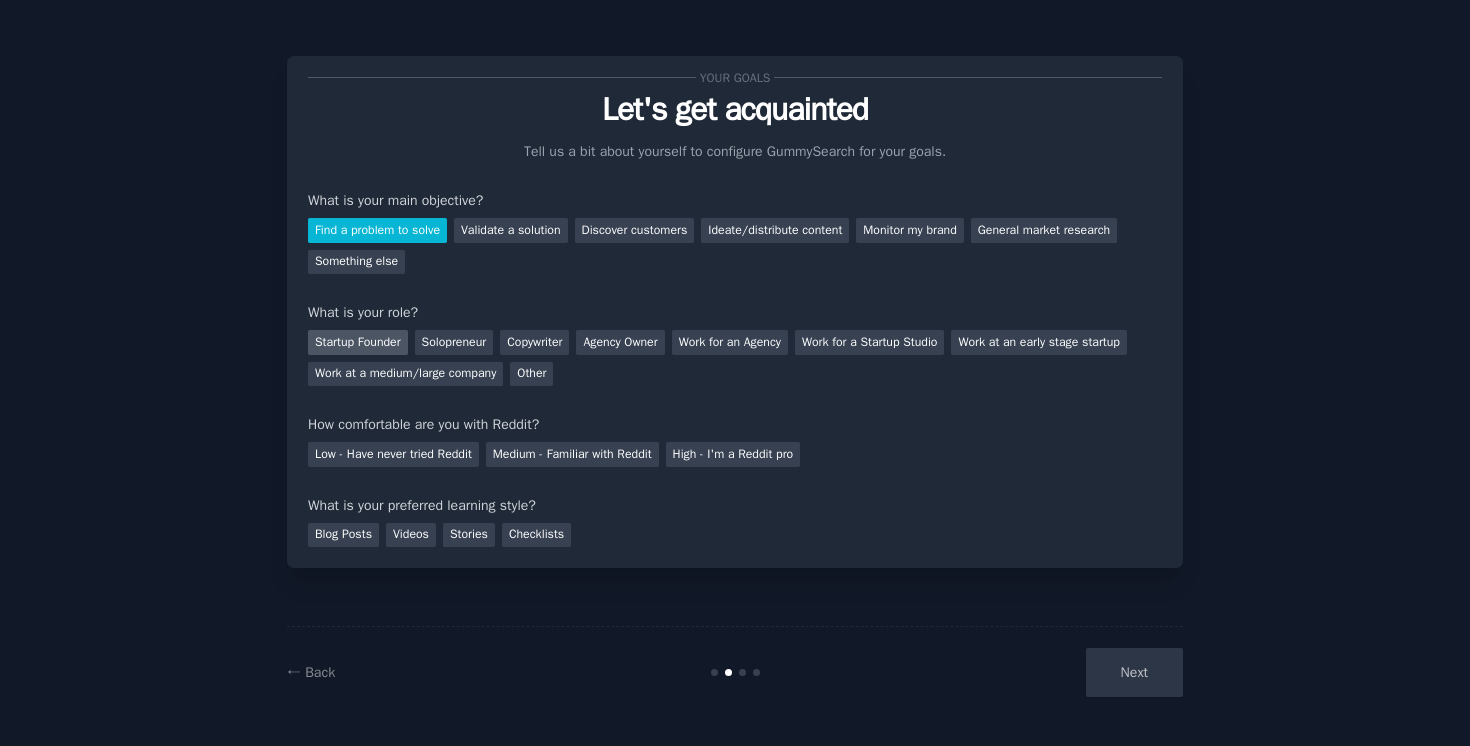click on "Startup Founder" at bounding box center [358, 342] 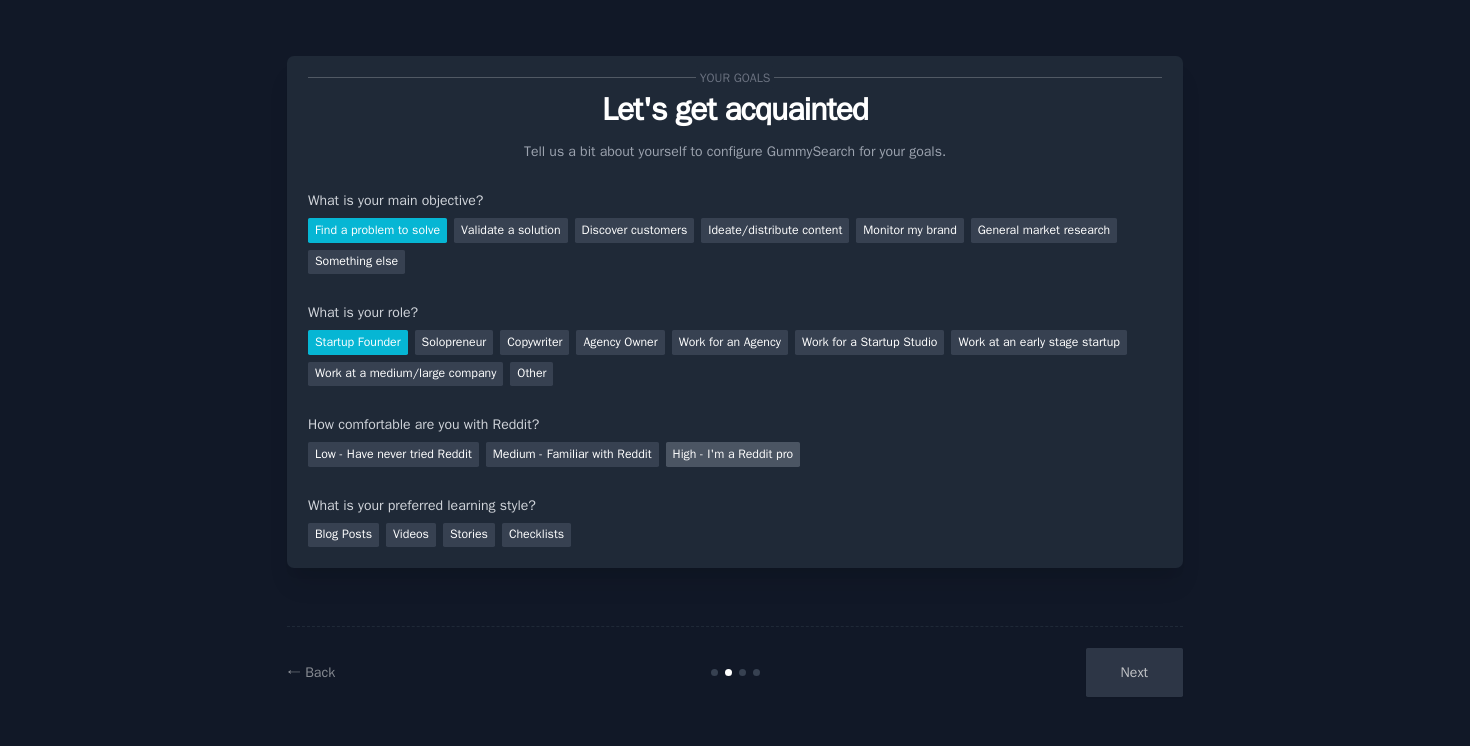 click on "High - I'm a Reddit pro" at bounding box center [733, 454] 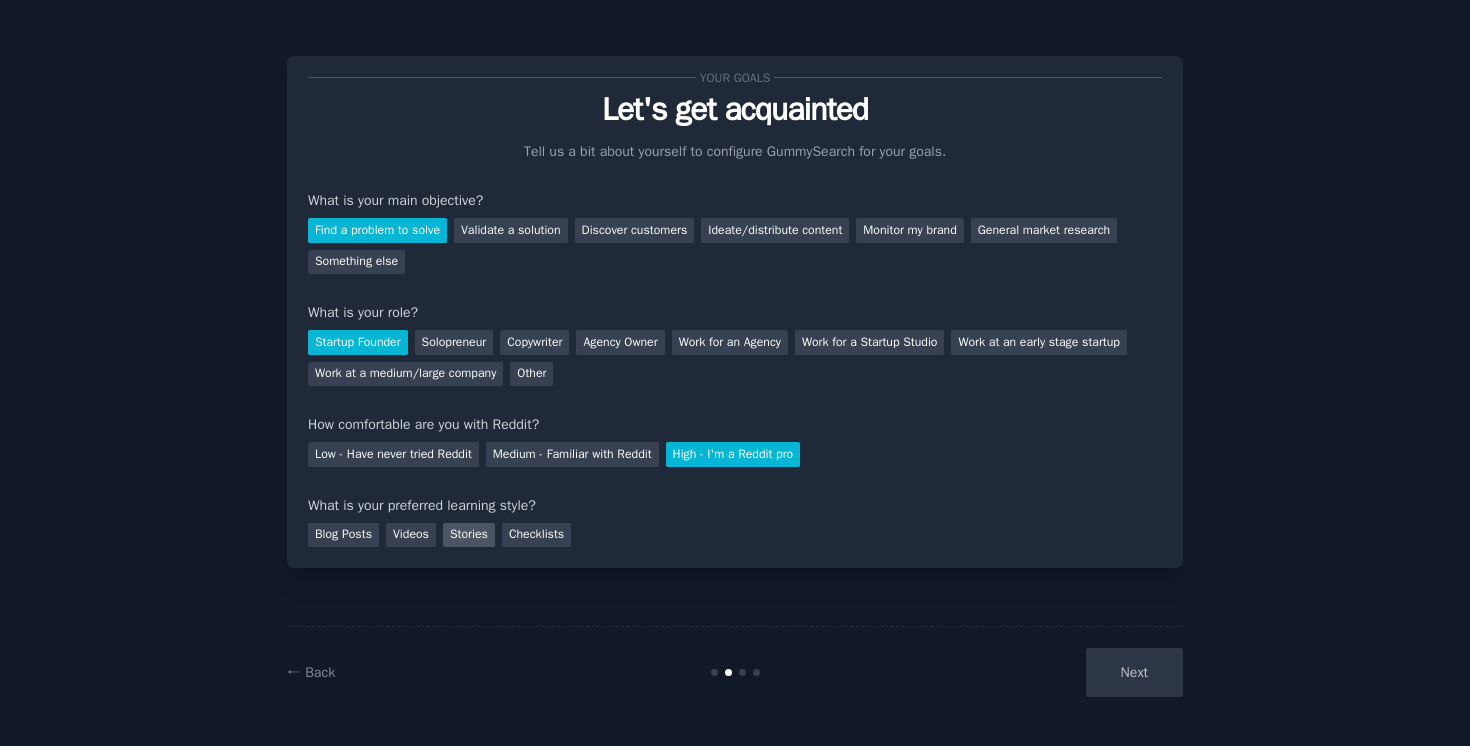 click on "Stories" at bounding box center (469, 535) 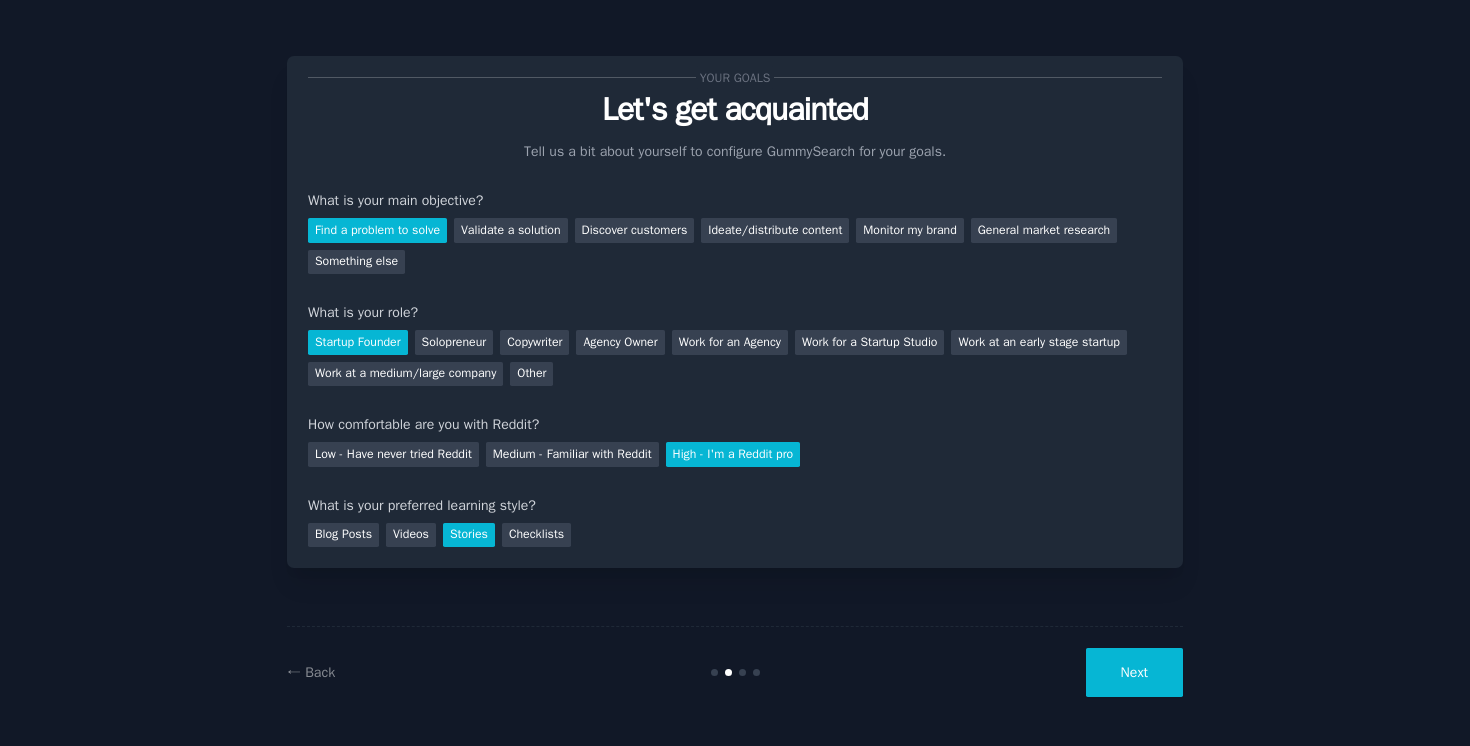 click on "Next" at bounding box center (1134, 672) 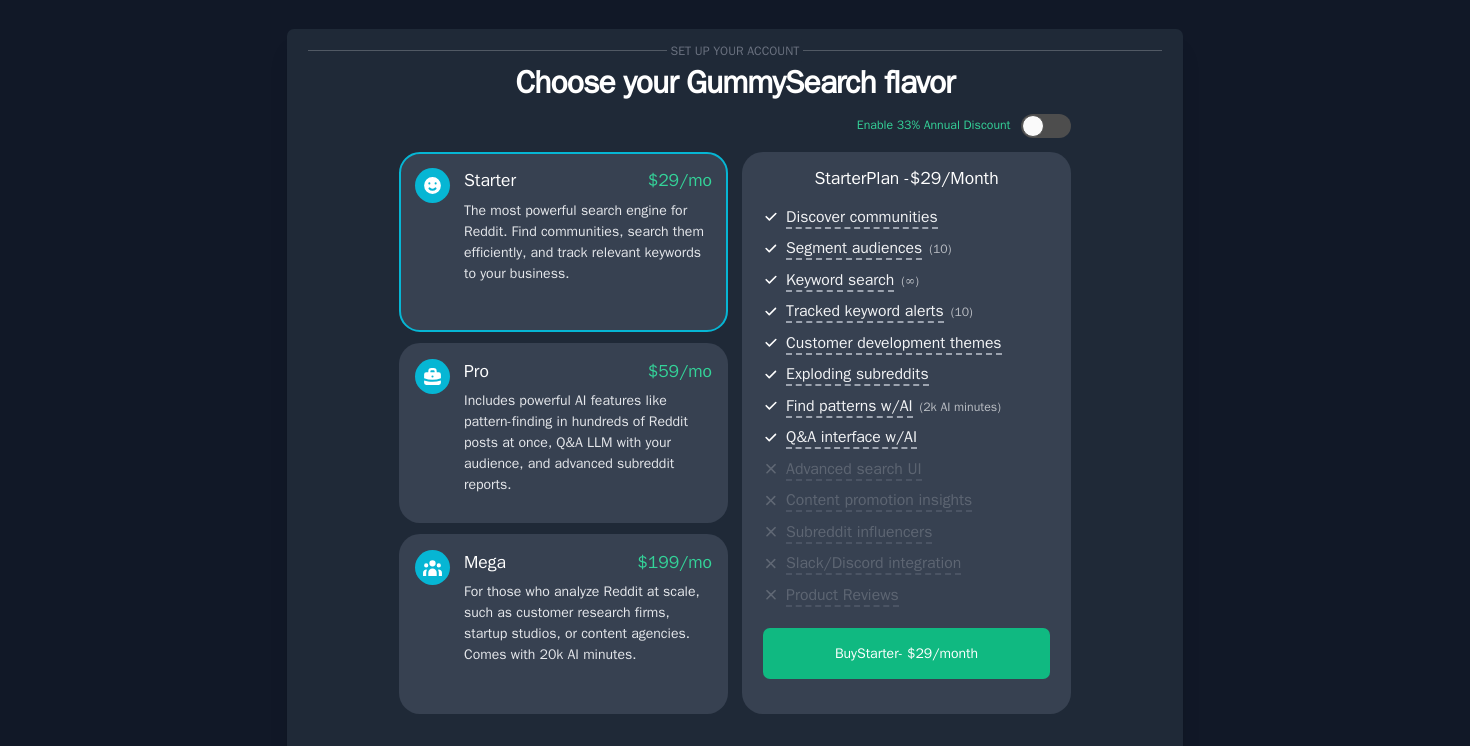 scroll, scrollTop: 202, scrollLeft: 0, axis: vertical 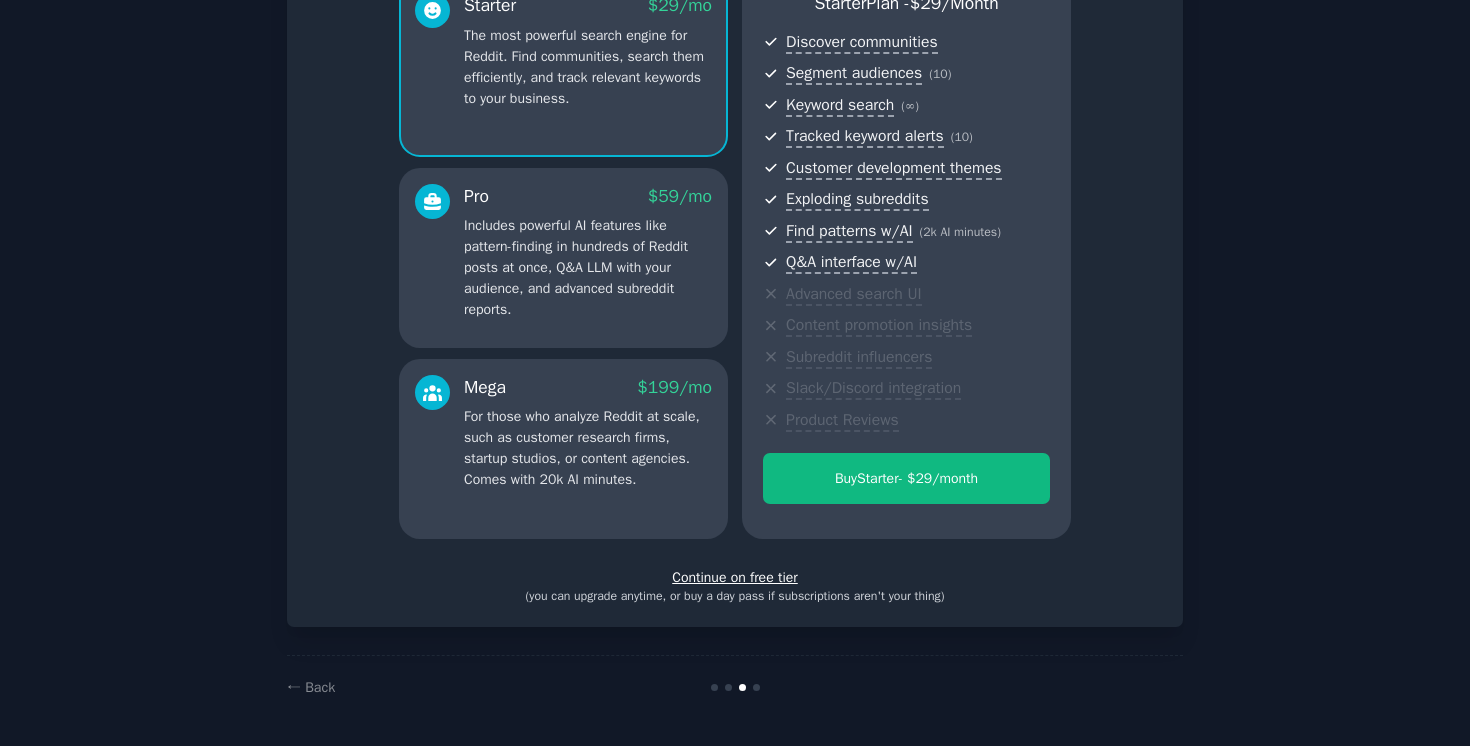 click on "Continue on free tier" at bounding box center [735, 577] 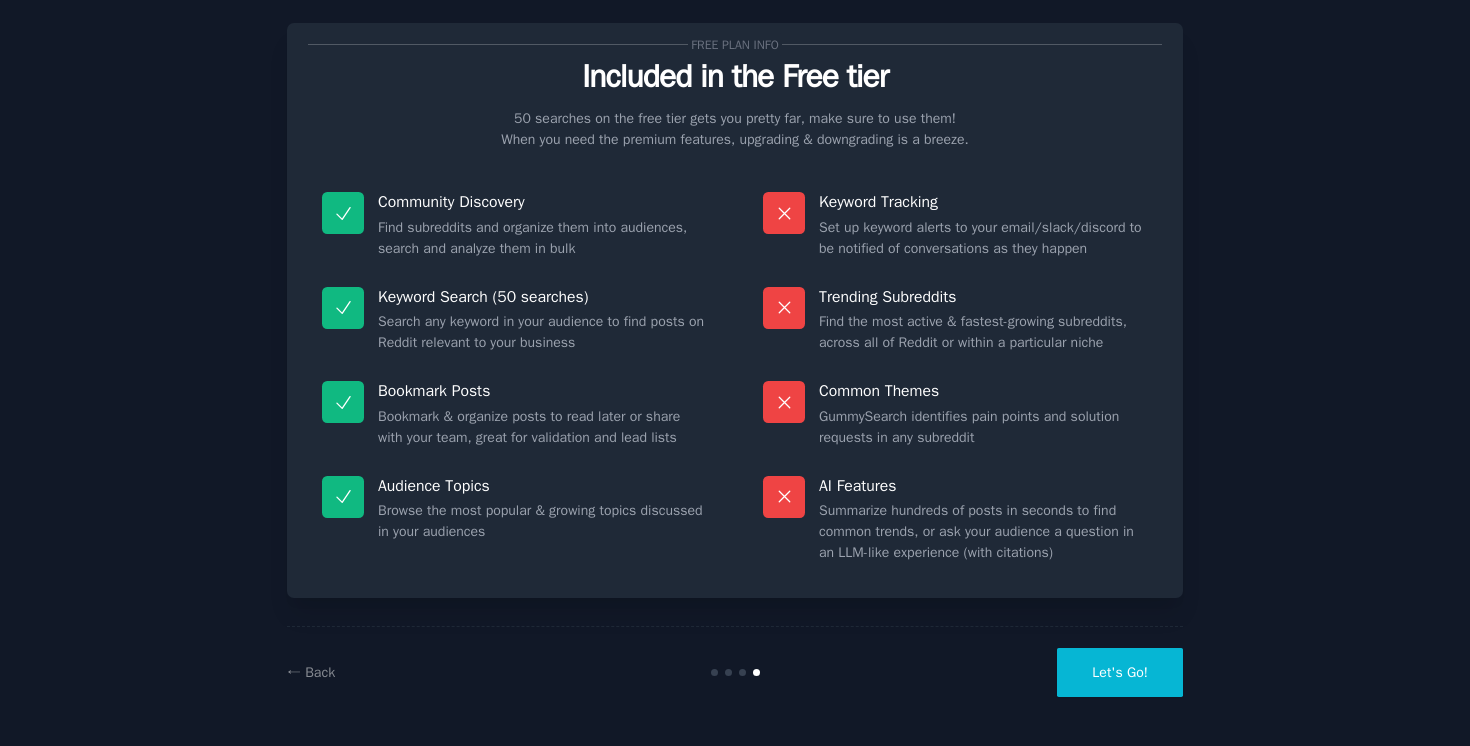 scroll, scrollTop: 33, scrollLeft: 0, axis: vertical 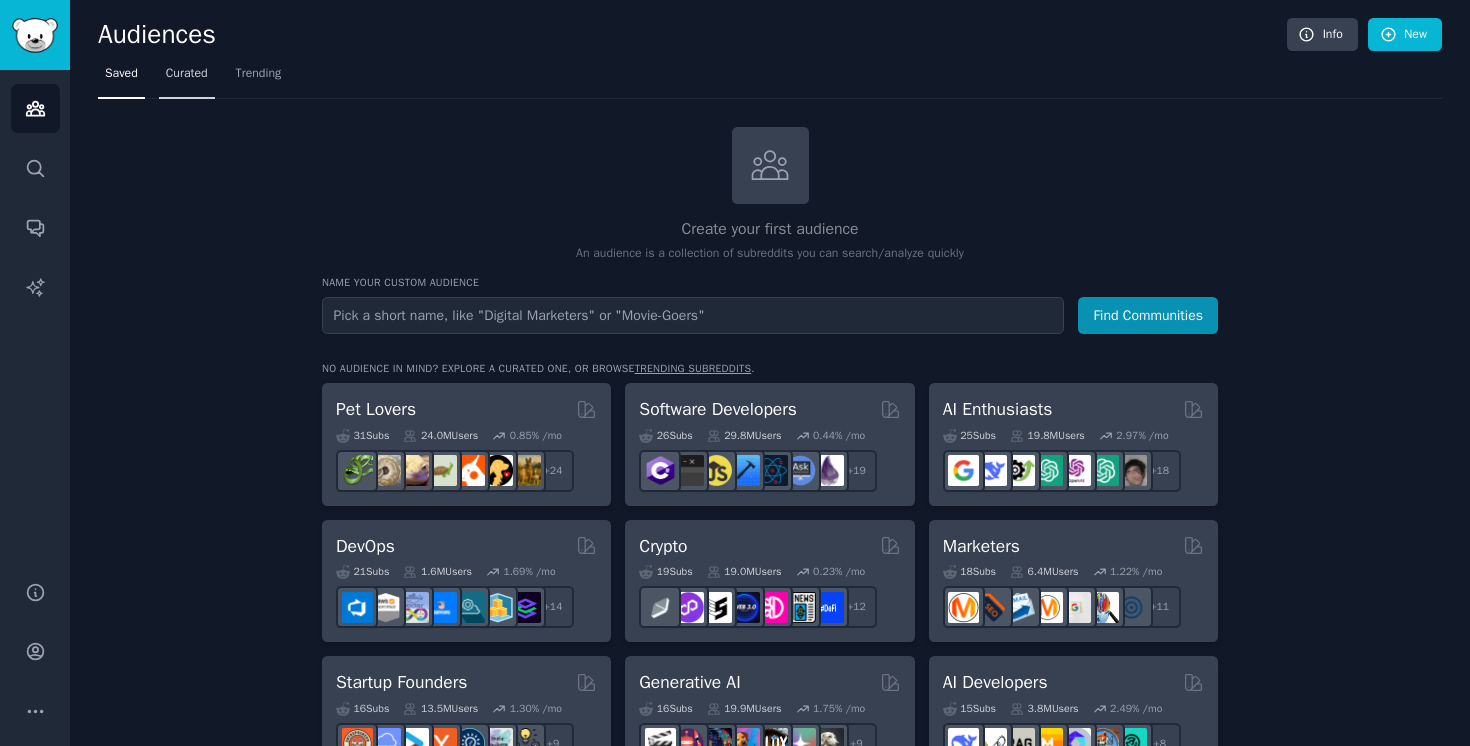 click on "Curated" at bounding box center [187, 74] 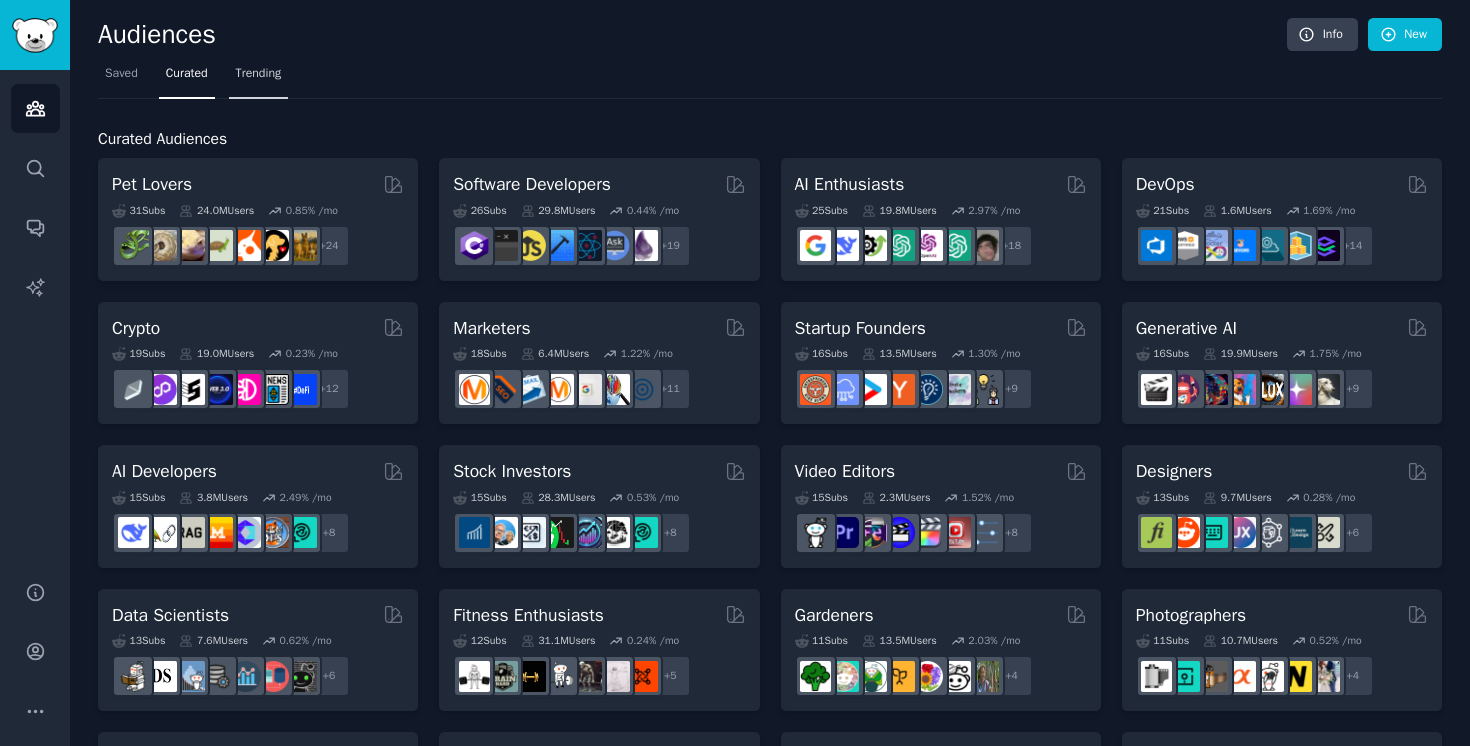 click on "Trending" at bounding box center [259, 78] 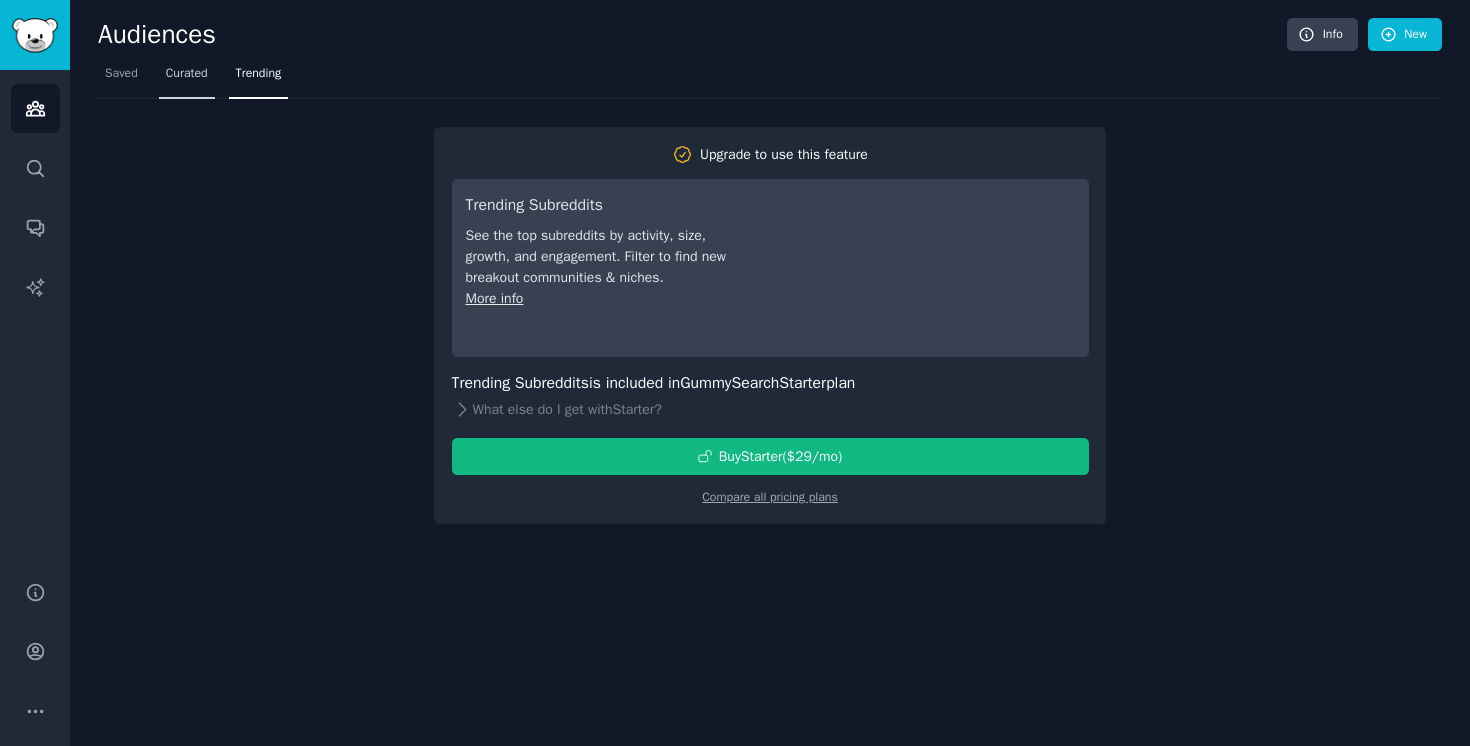 click on "Curated" at bounding box center (187, 78) 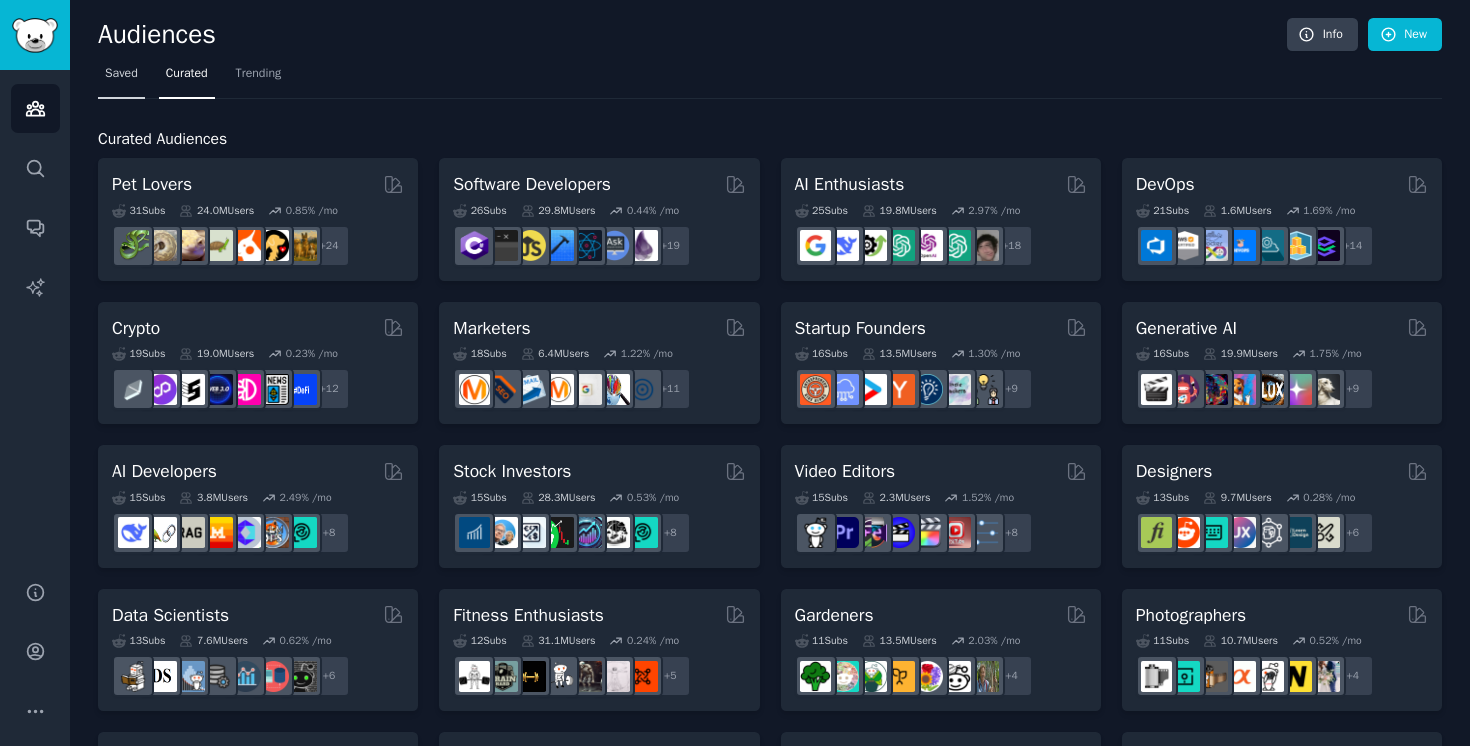 click on "Saved" at bounding box center (121, 78) 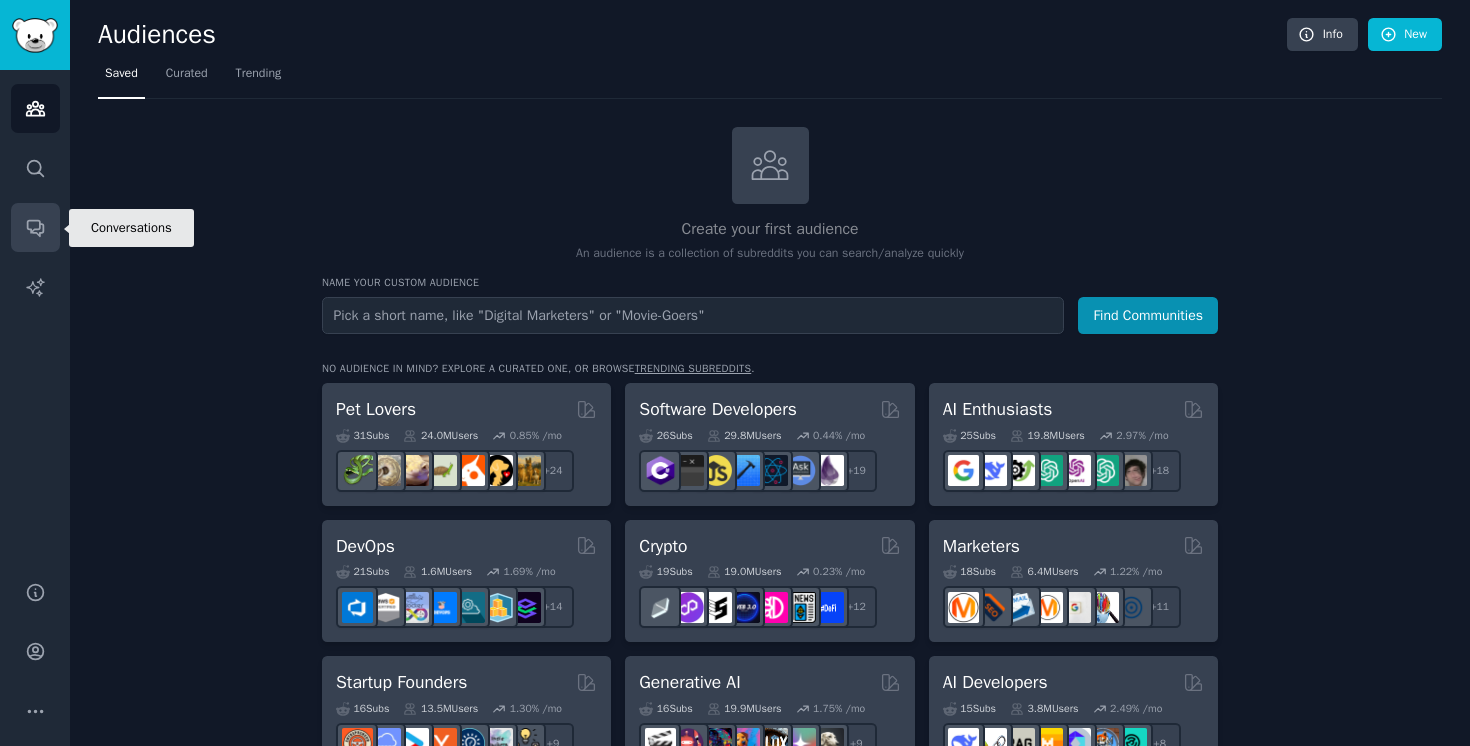 click 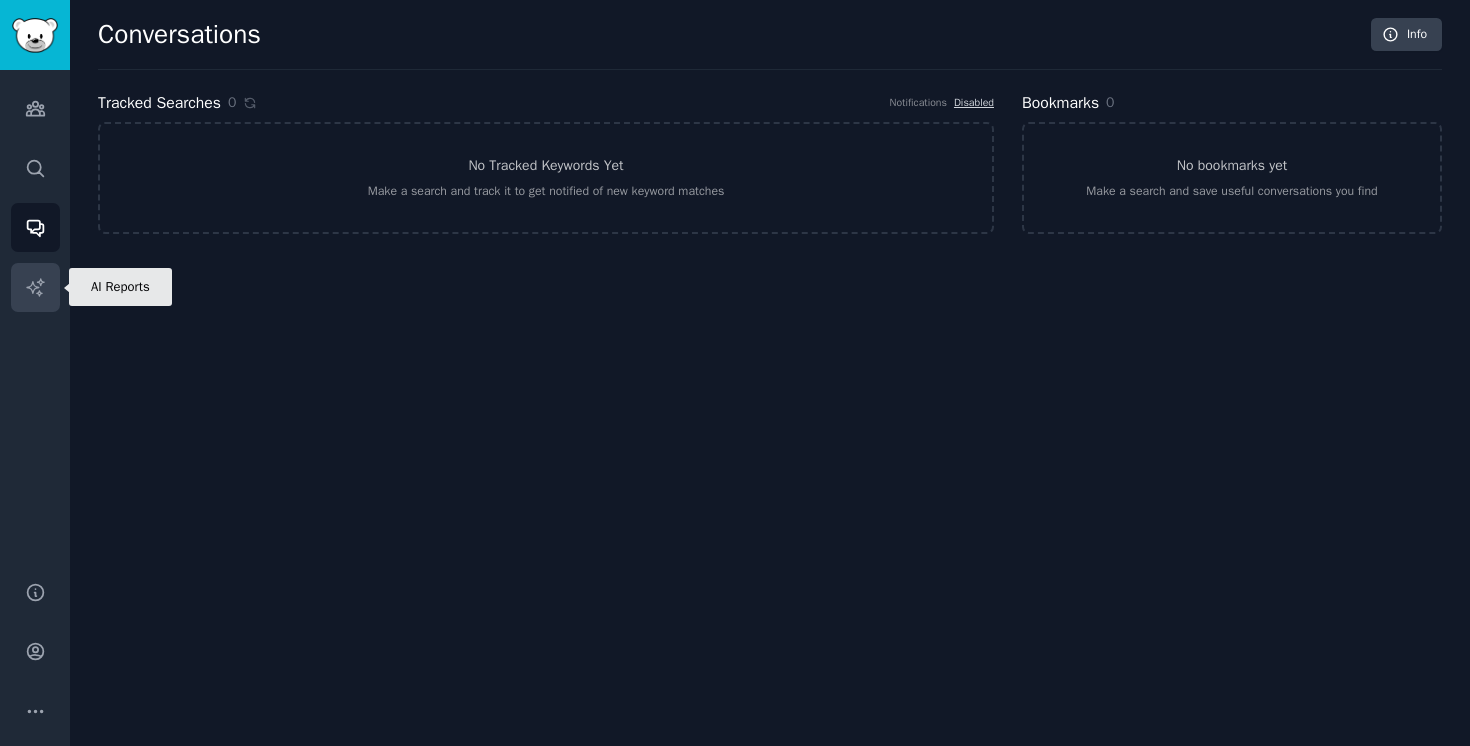 click on "AI Reports" at bounding box center [35, 287] 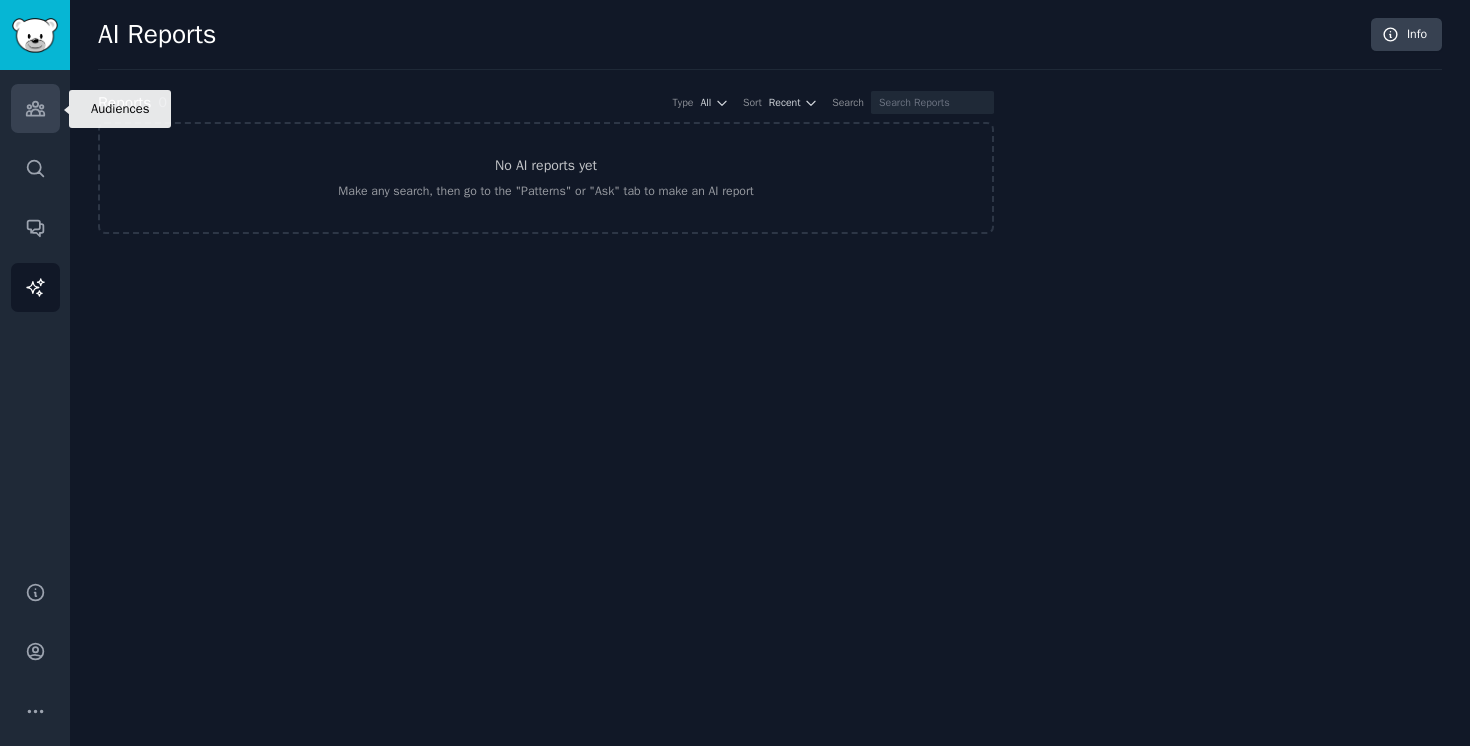 click 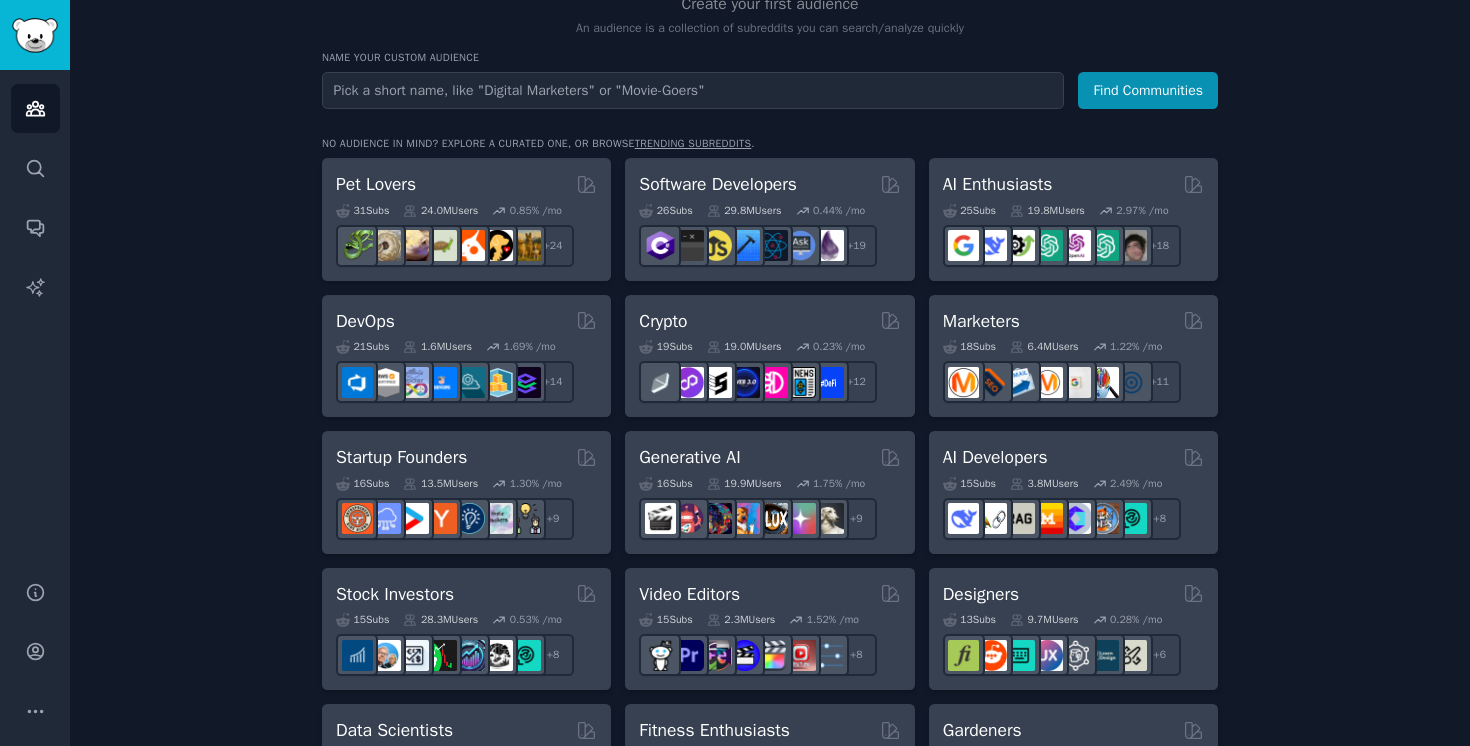 scroll, scrollTop: 0, scrollLeft: 0, axis: both 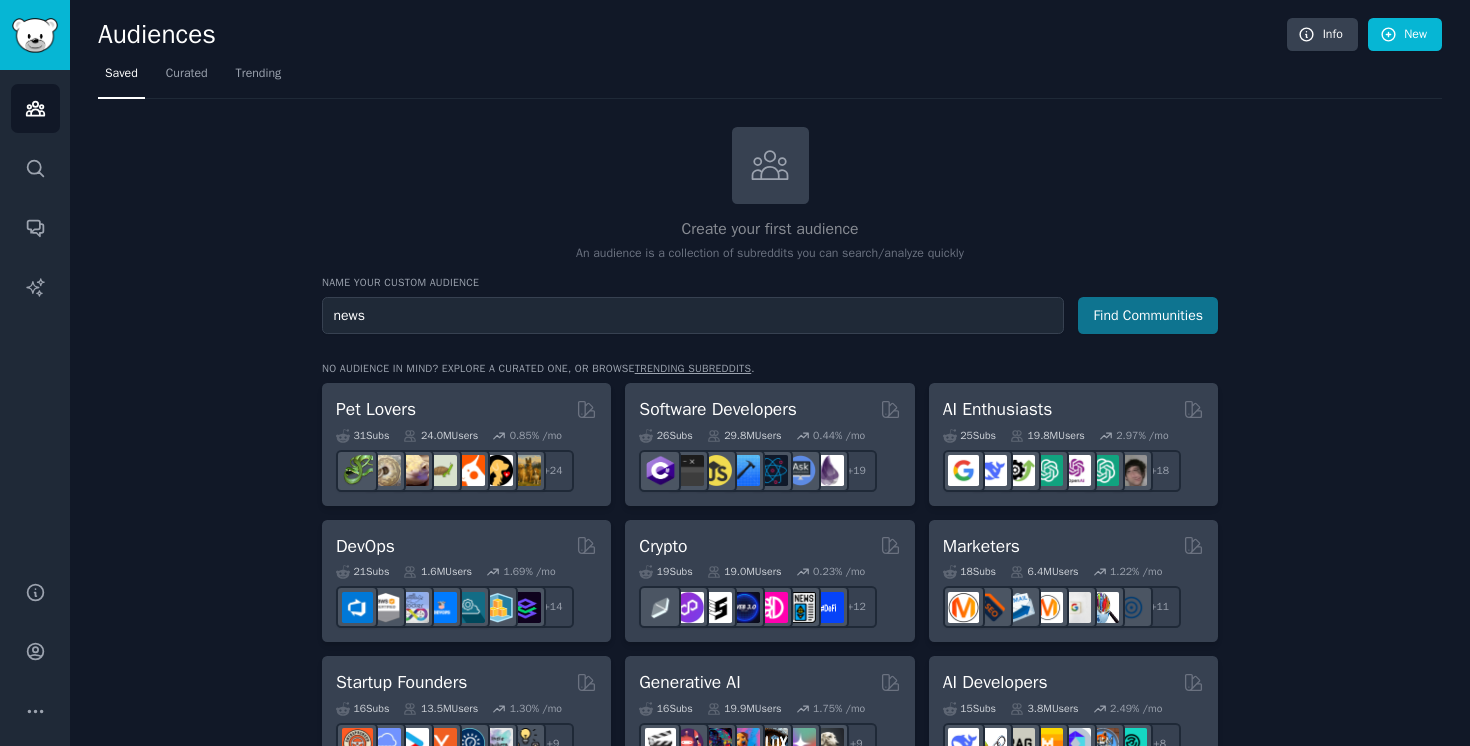 type on "news" 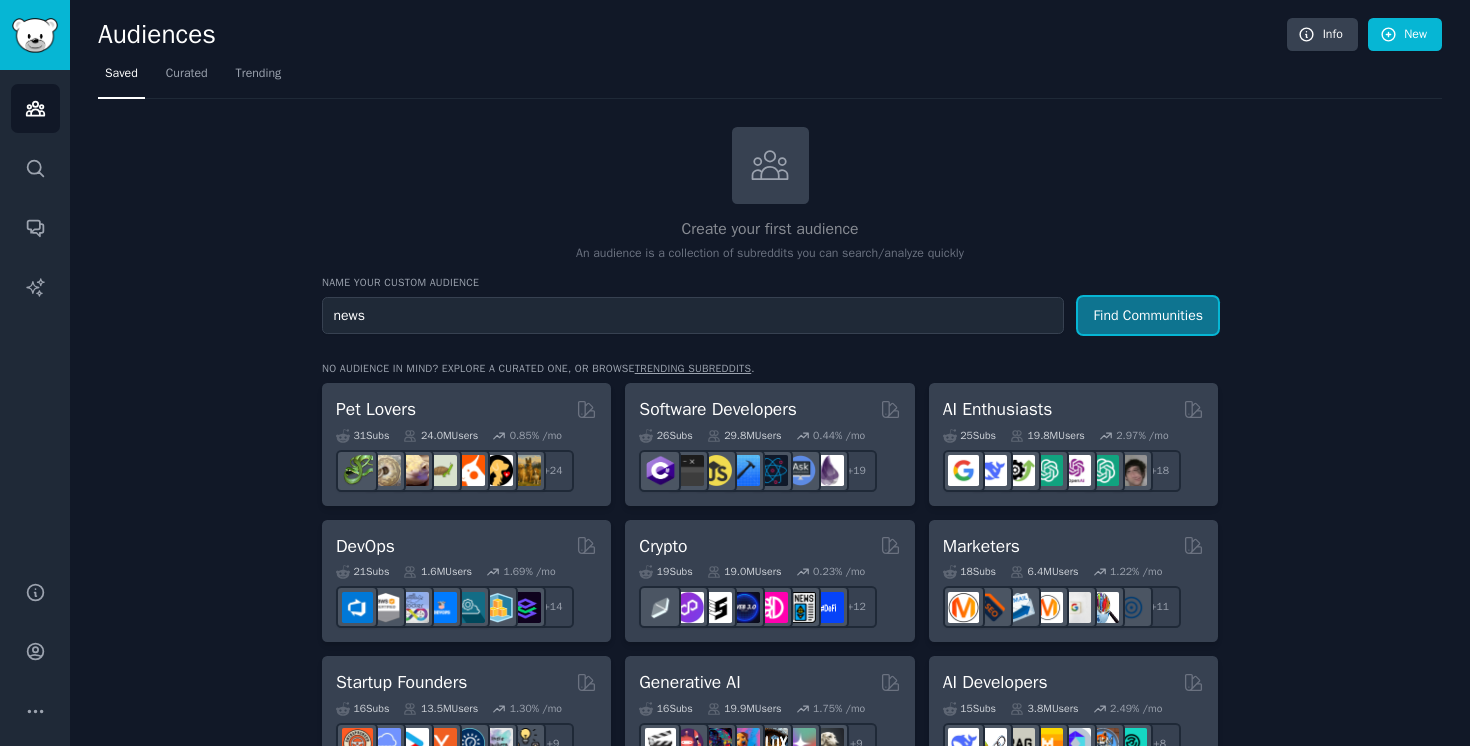 click on "Find Communities" at bounding box center (1148, 315) 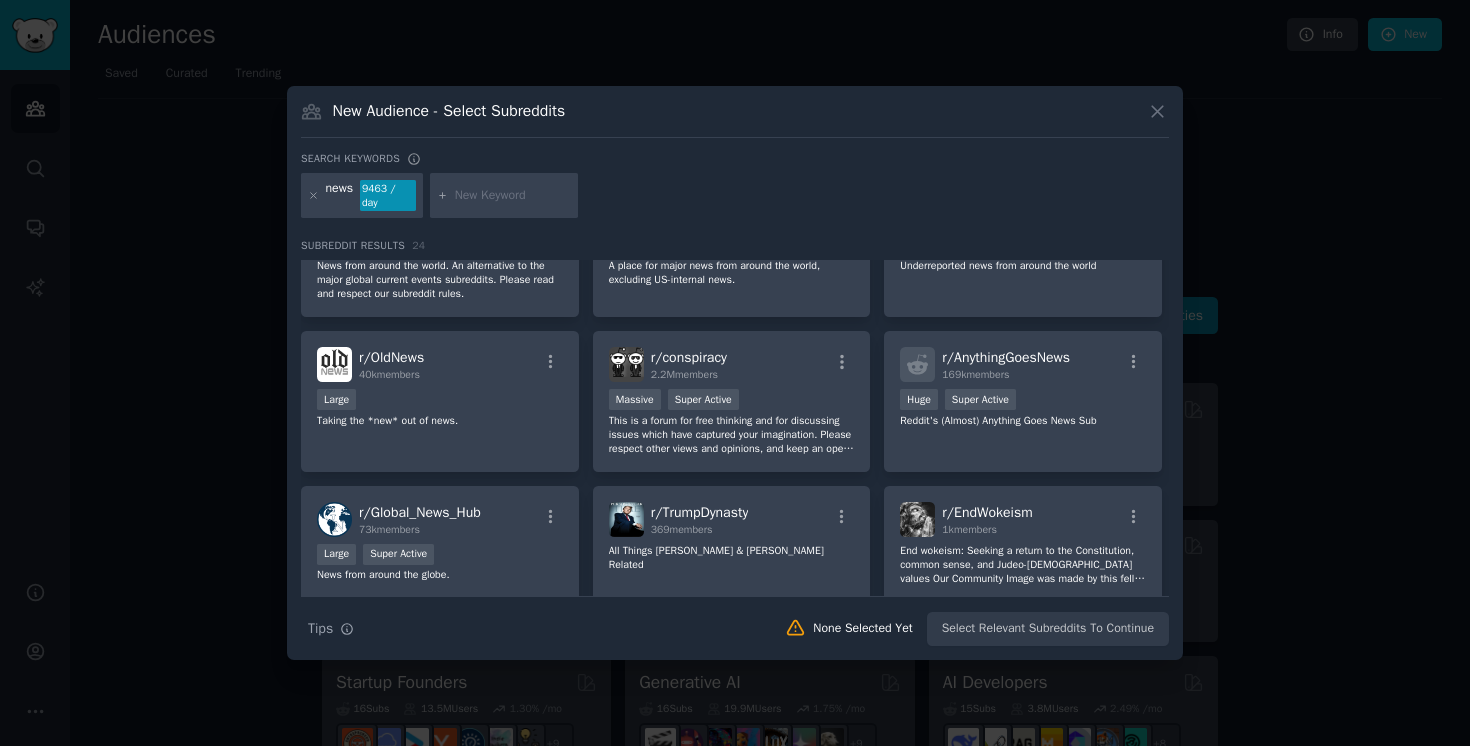 scroll, scrollTop: 0, scrollLeft: 0, axis: both 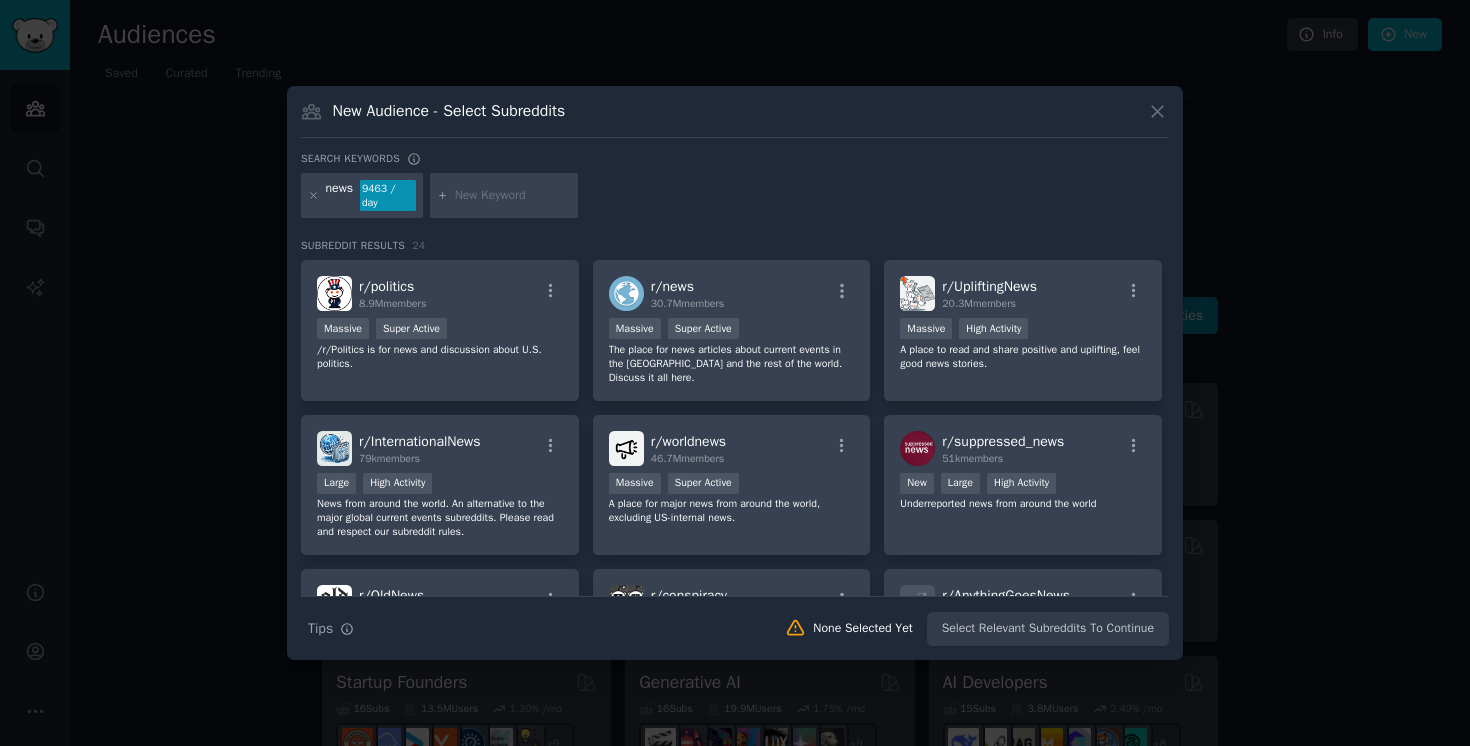 click on "Search Tips Tips None Selected Yet Select Relevant Subreddits To Continue" at bounding box center (735, 621) 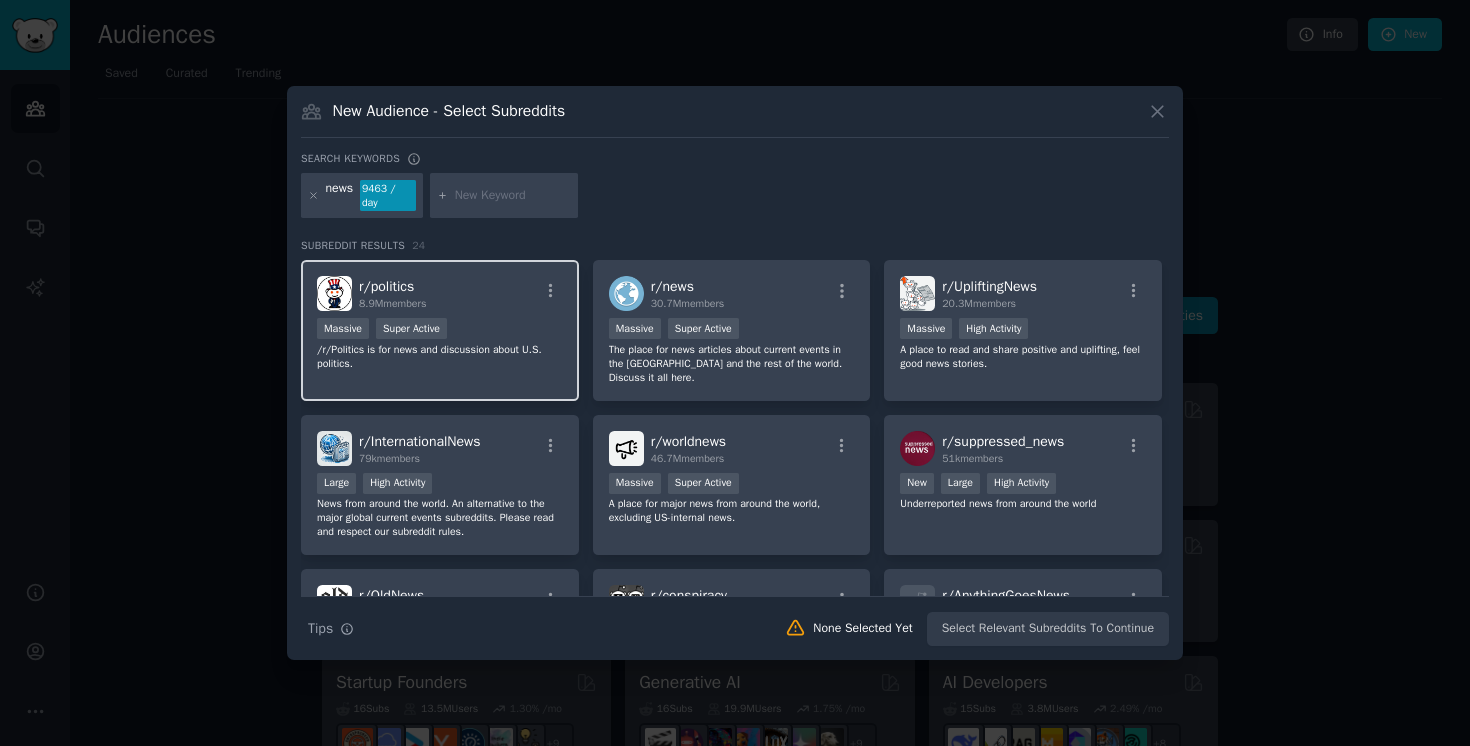 click on "r/ politics 8.9M  members Massive Super Active /r/Politics is for news and discussion about U.S. politics." at bounding box center (440, 330) 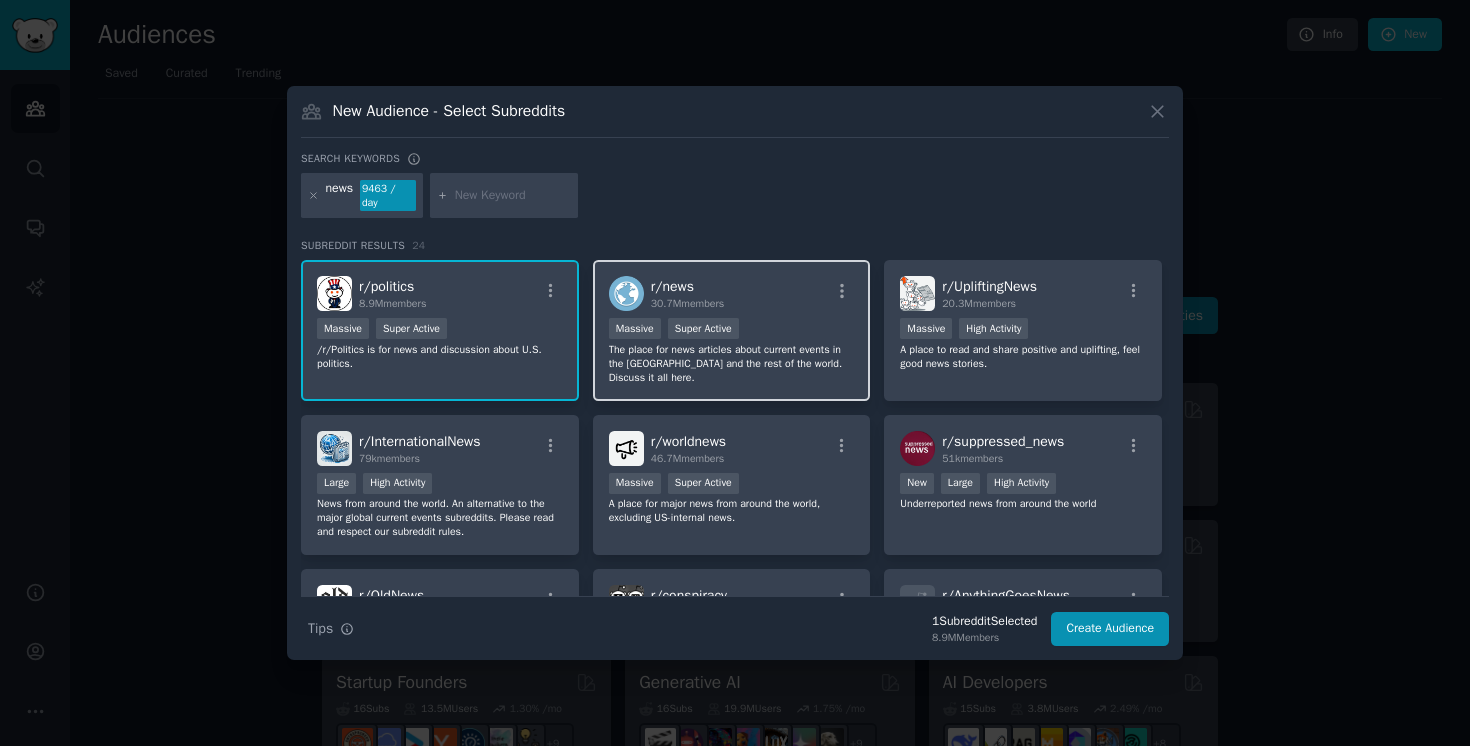 click on "r/ news 30.7M  members Massive Super Active The place for news articles about current events in [GEOGRAPHIC_DATA] and the rest of the world. Discuss it all here." at bounding box center (732, 330) 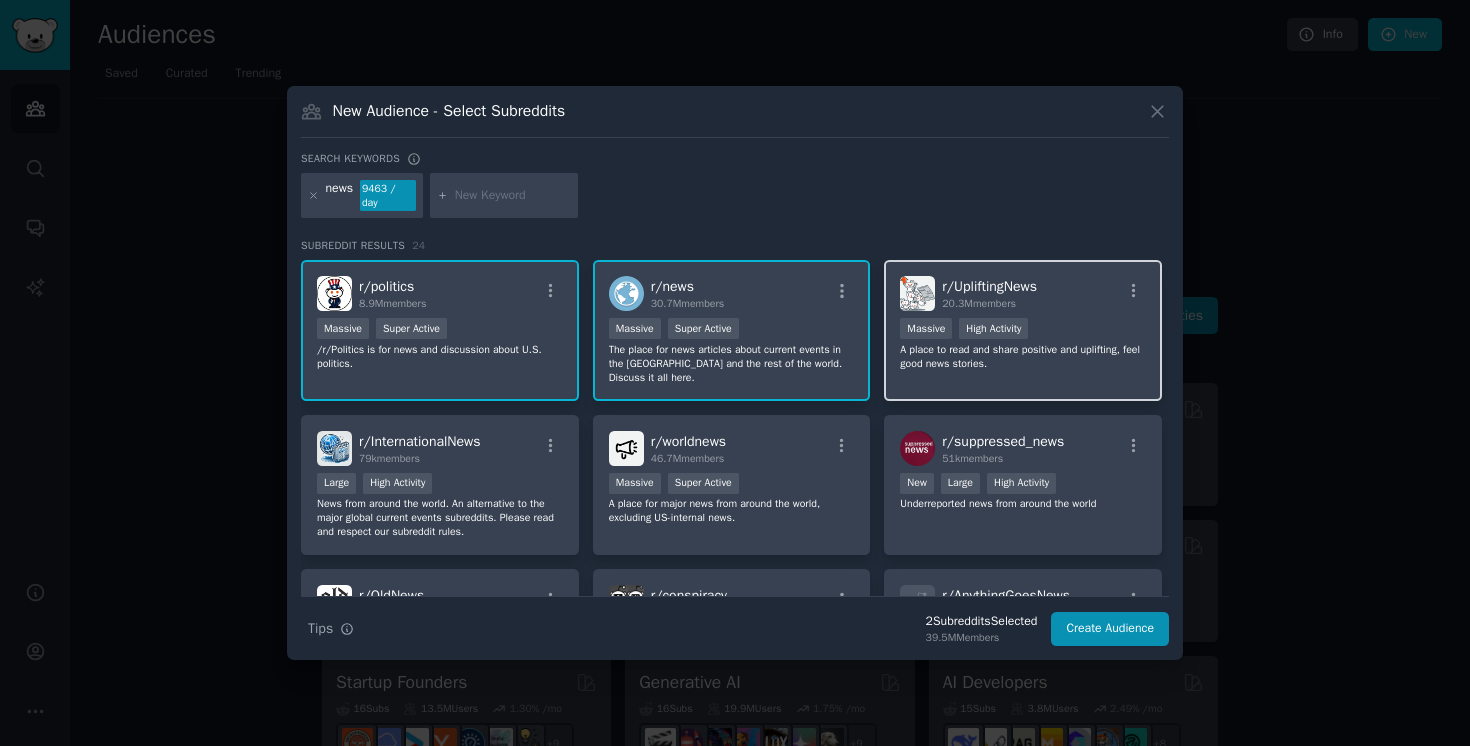 click on "r/ UpliftingNews 20.3M  members Massive High Activity A place to read and share positive and uplifting, feel good news stories." at bounding box center (1023, 330) 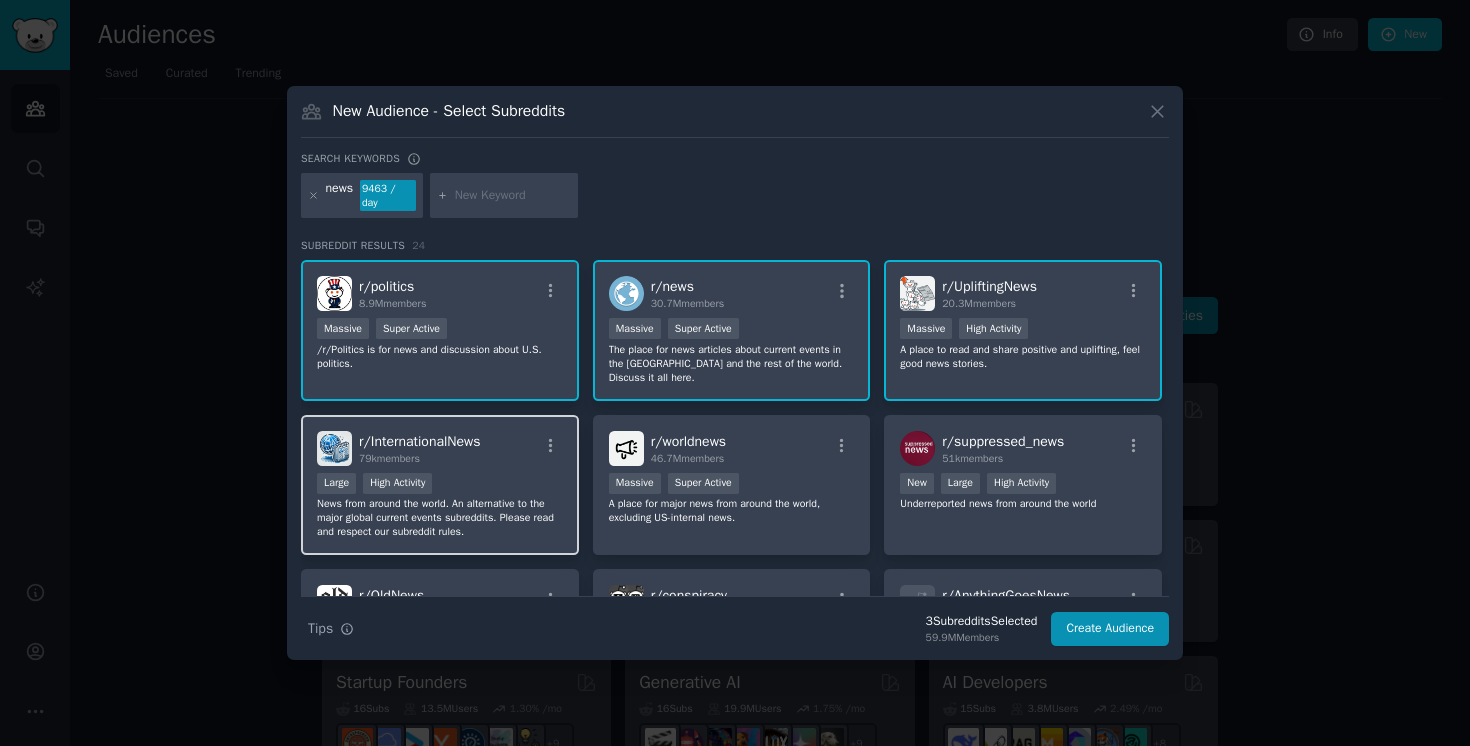 click on "r/ InternationalNews 79k  members" at bounding box center [440, 448] 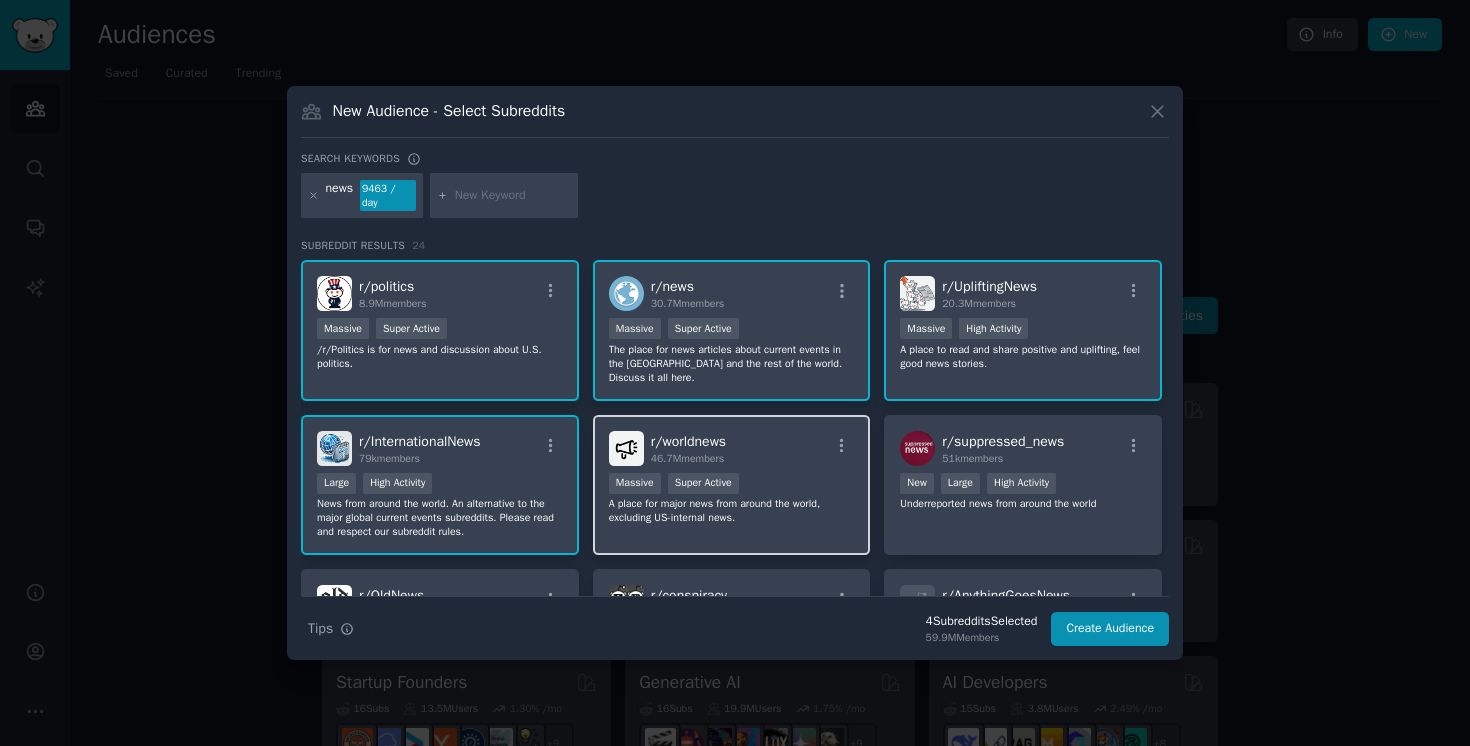 click on "r/ worldnews" at bounding box center [689, 441] 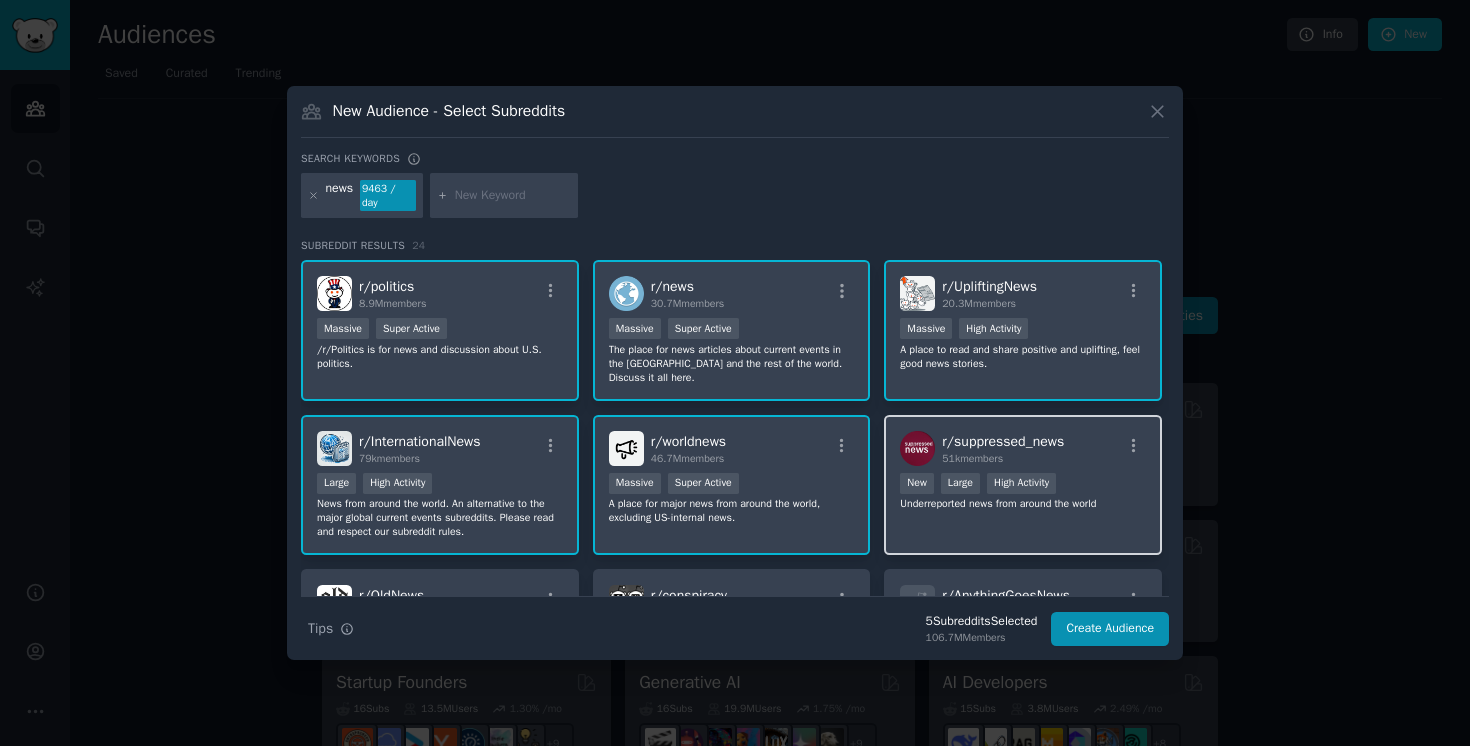click on "r/ suppressed_news 51k  members" at bounding box center (1003, 448) 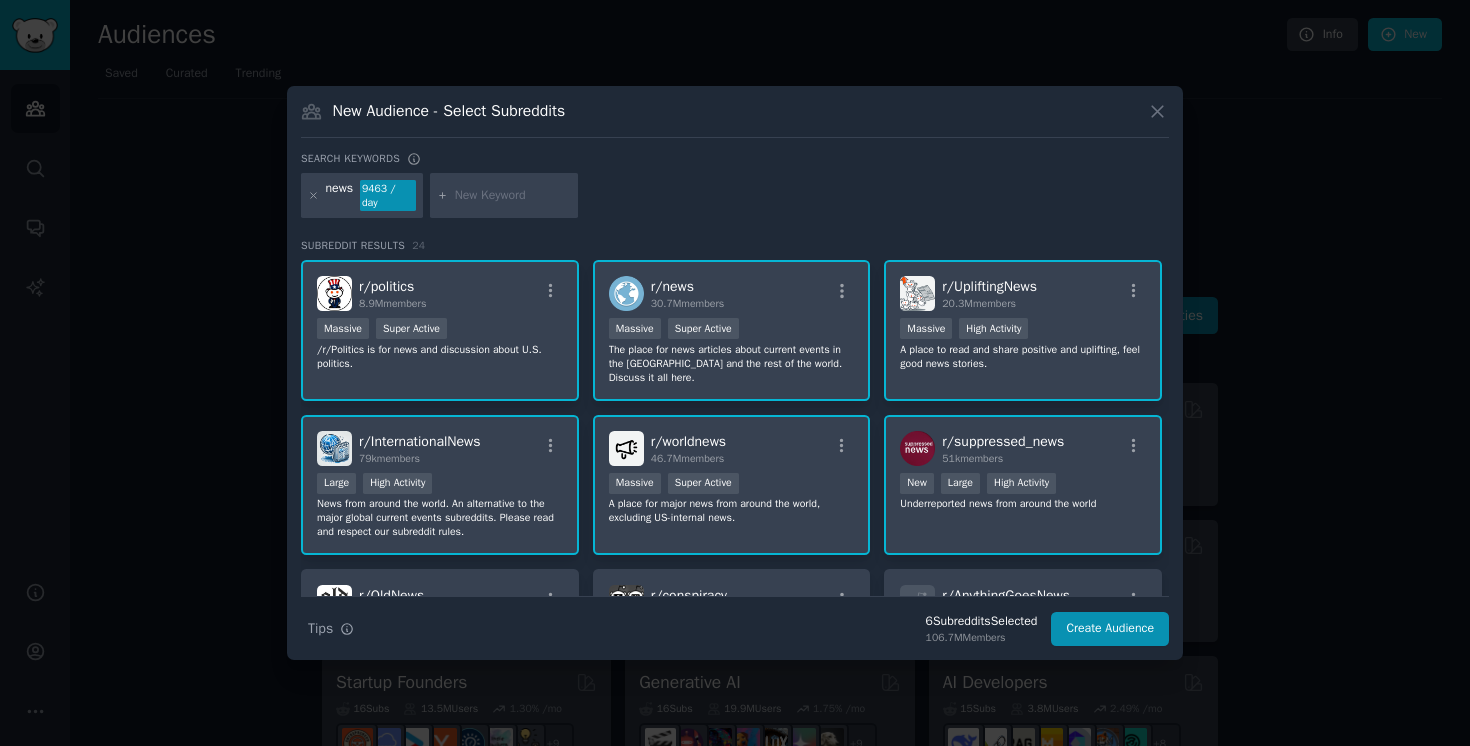 scroll, scrollTop: 213, scrollLeft: 0, axis: vertical 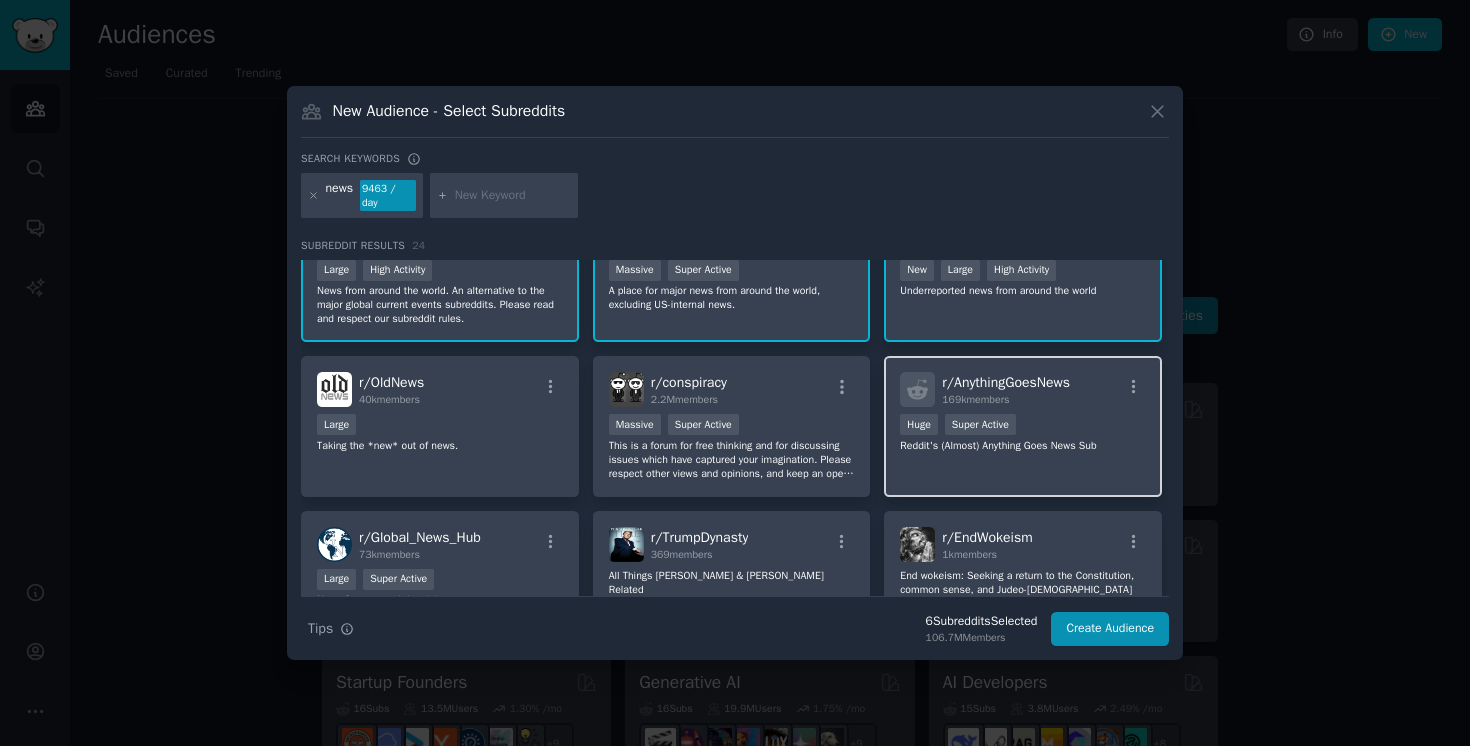 click on "169k  members" at bounding box center (975, 399) 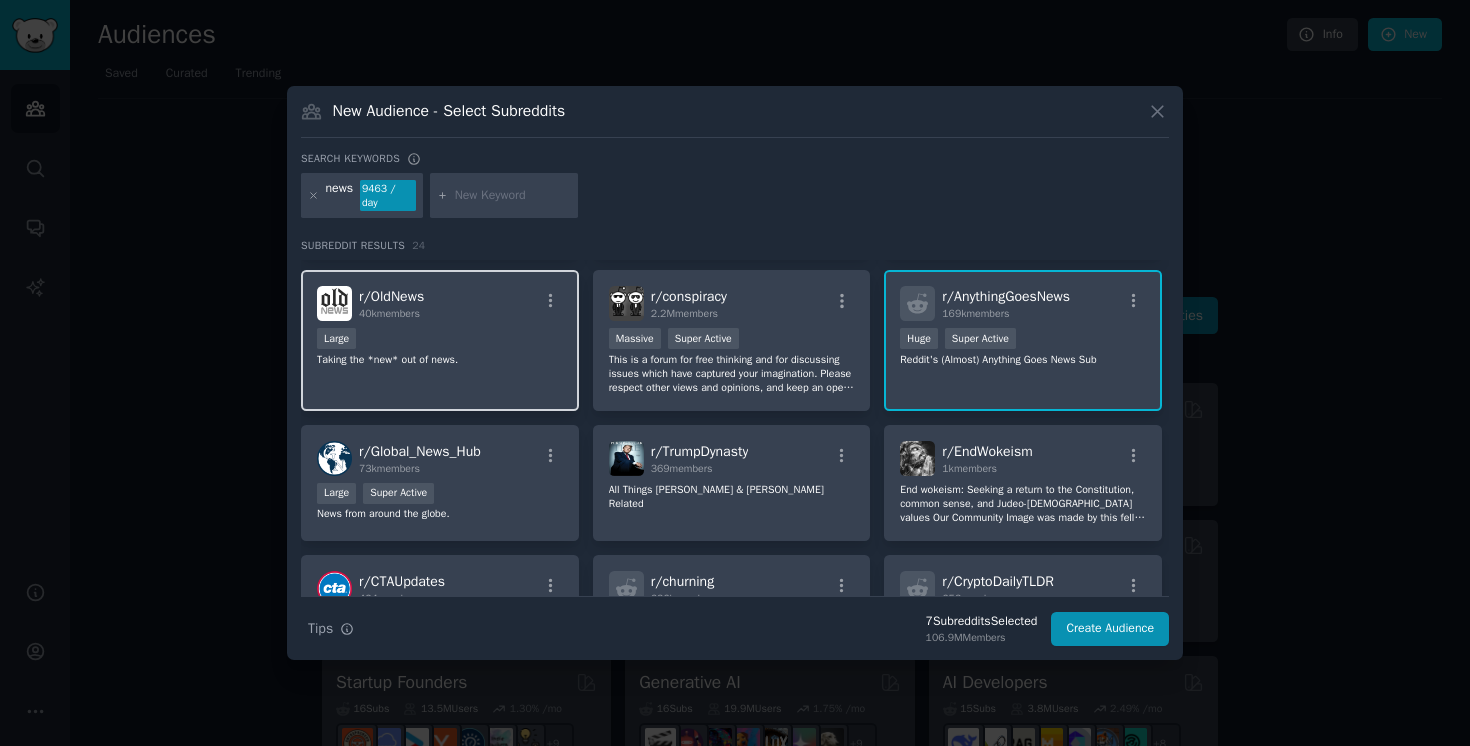 scroll, scrollTop: 349, scrollLeft: 0, axis: vertical 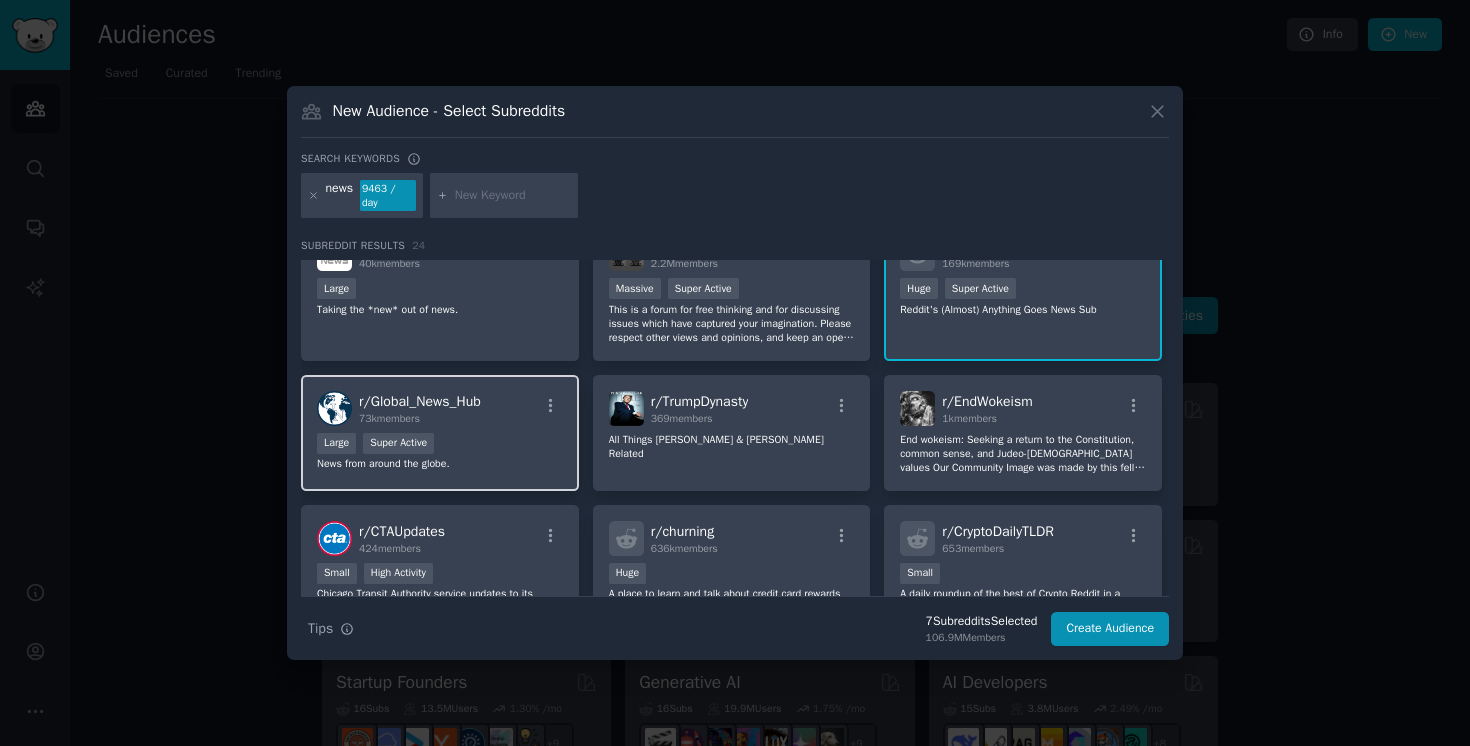 click on "73k  members" at bounding box center [420, 419] 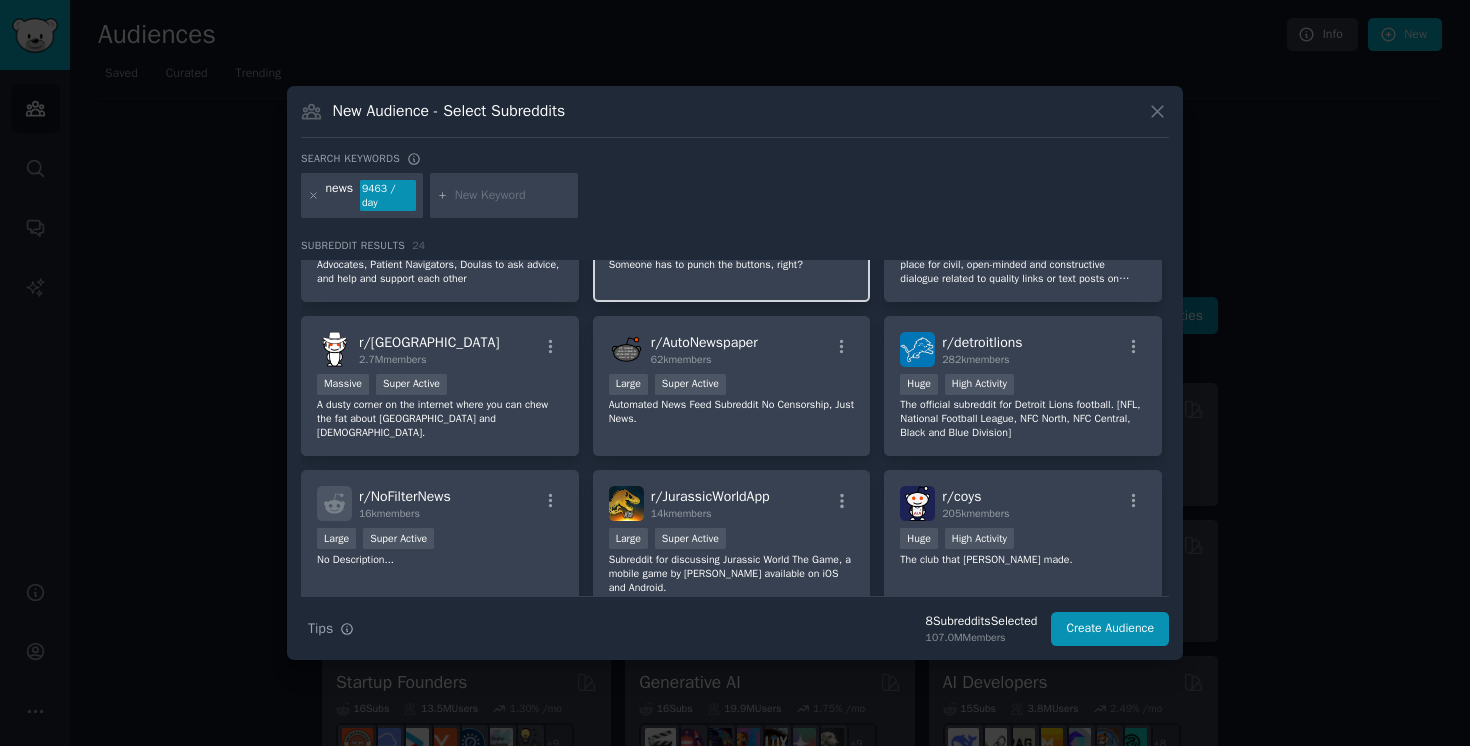 scroll, scrollTop: 849, scrollLeft: 0, axis: vertical 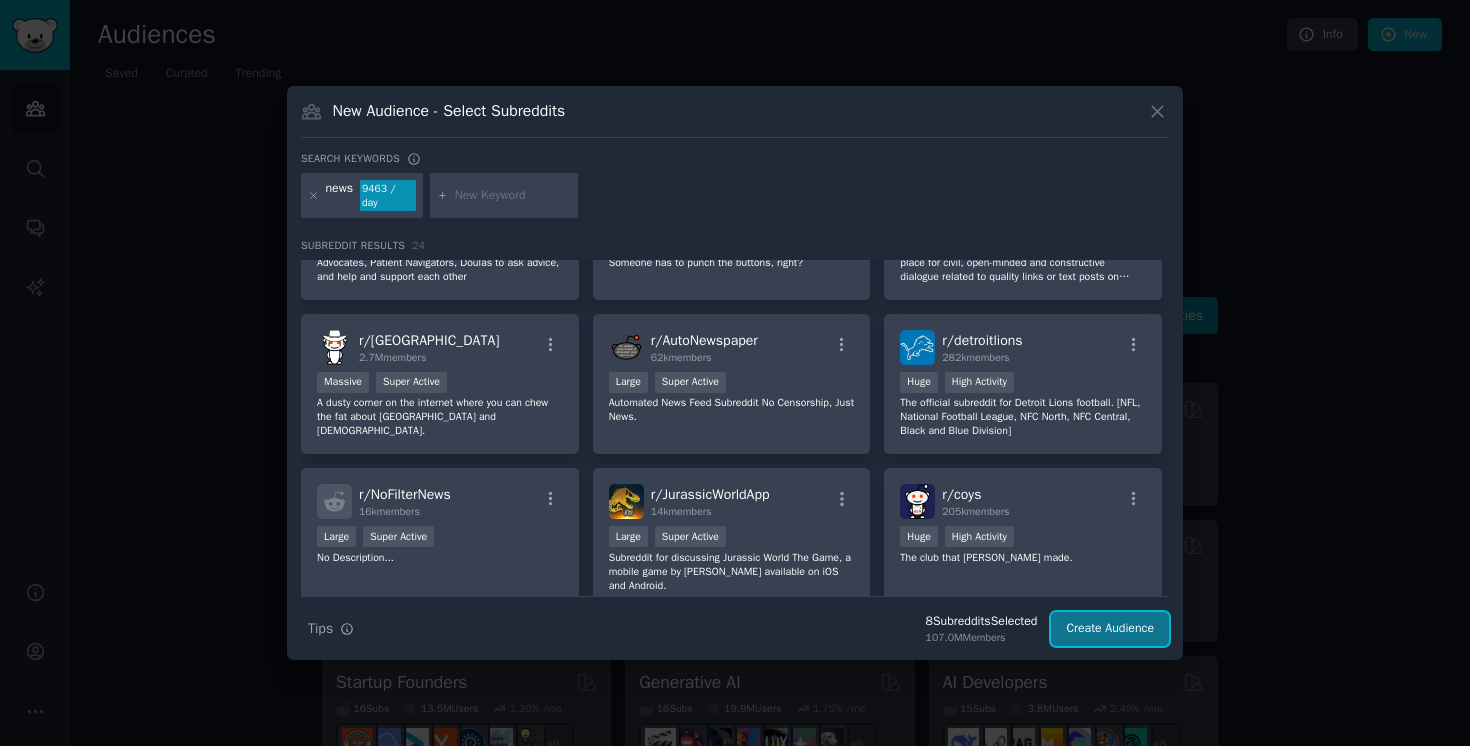 click on "Create Audience" at bounding box center (1110, 629) 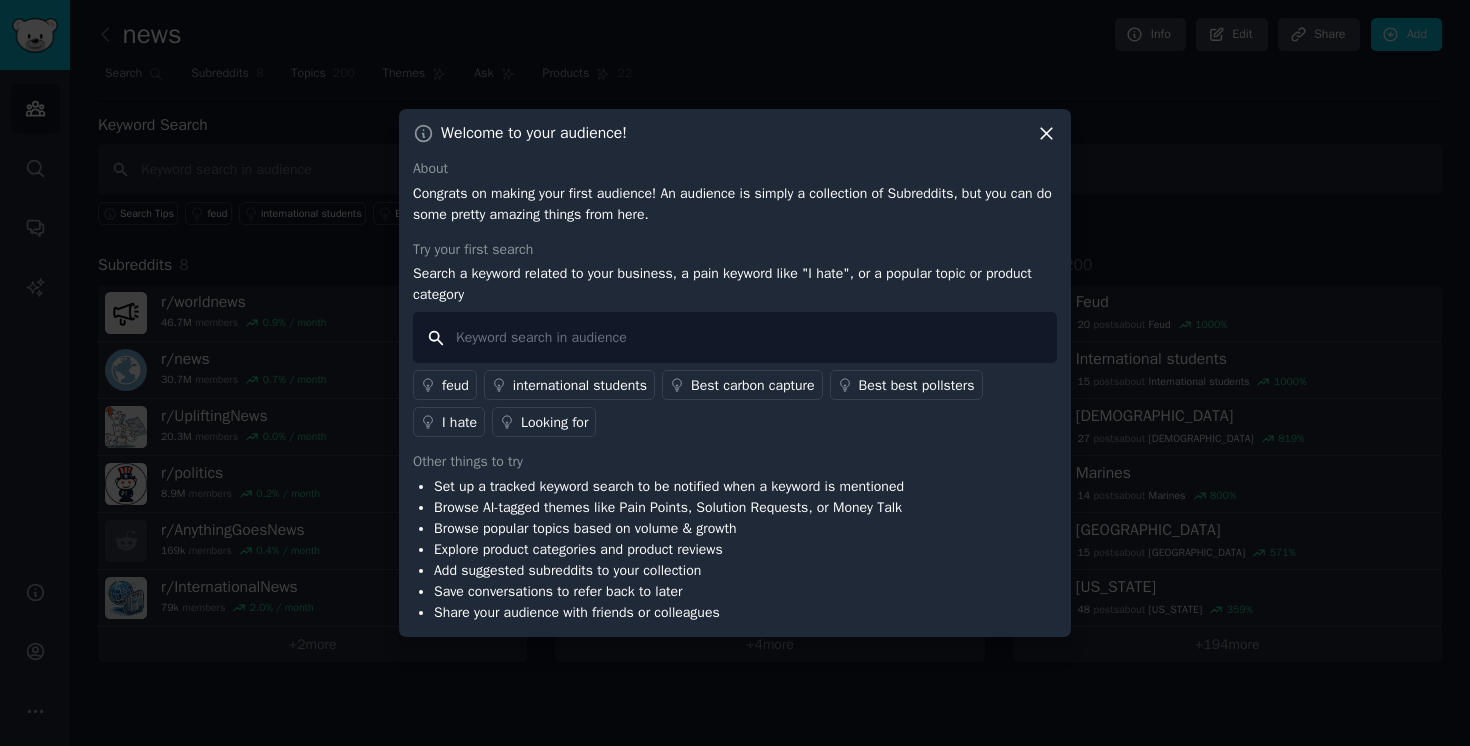 click at bounding box center (735, 337) 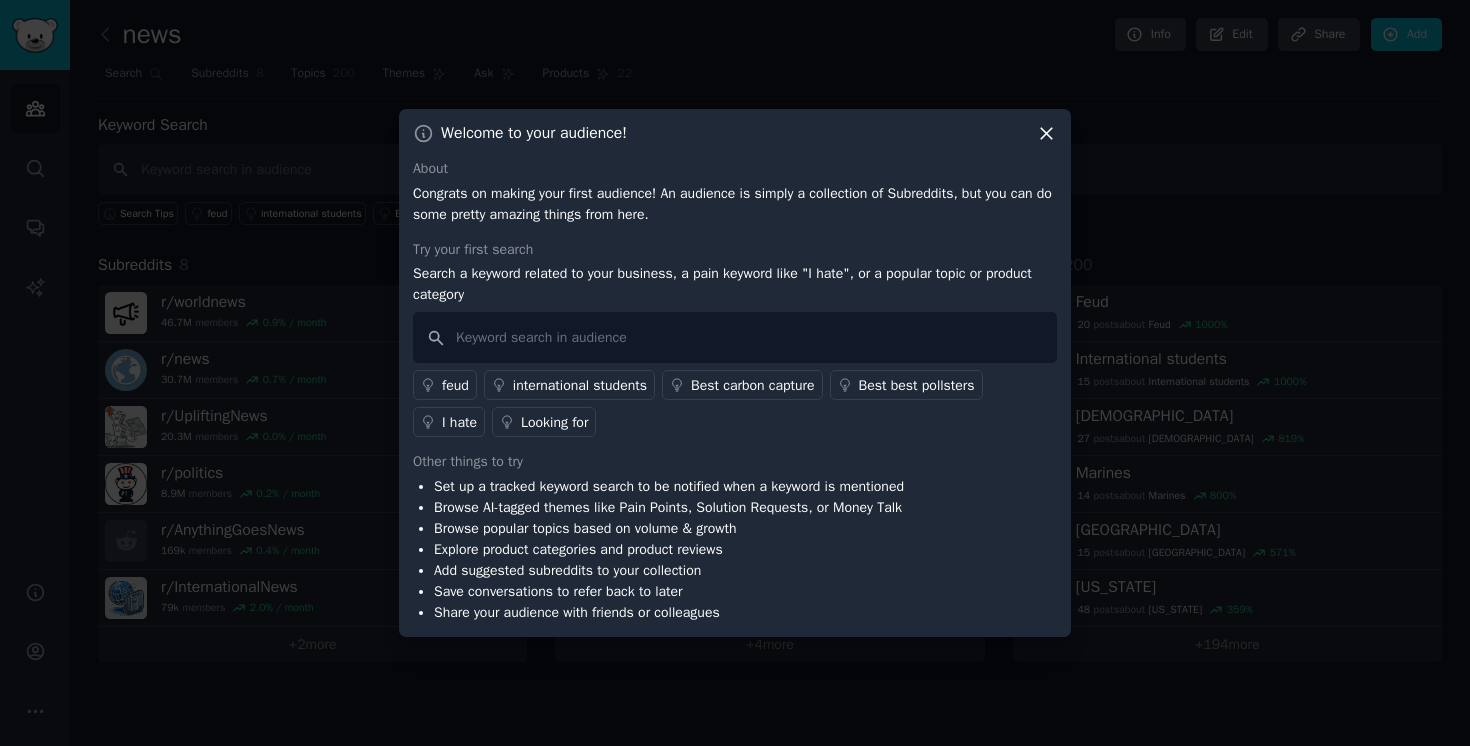 click 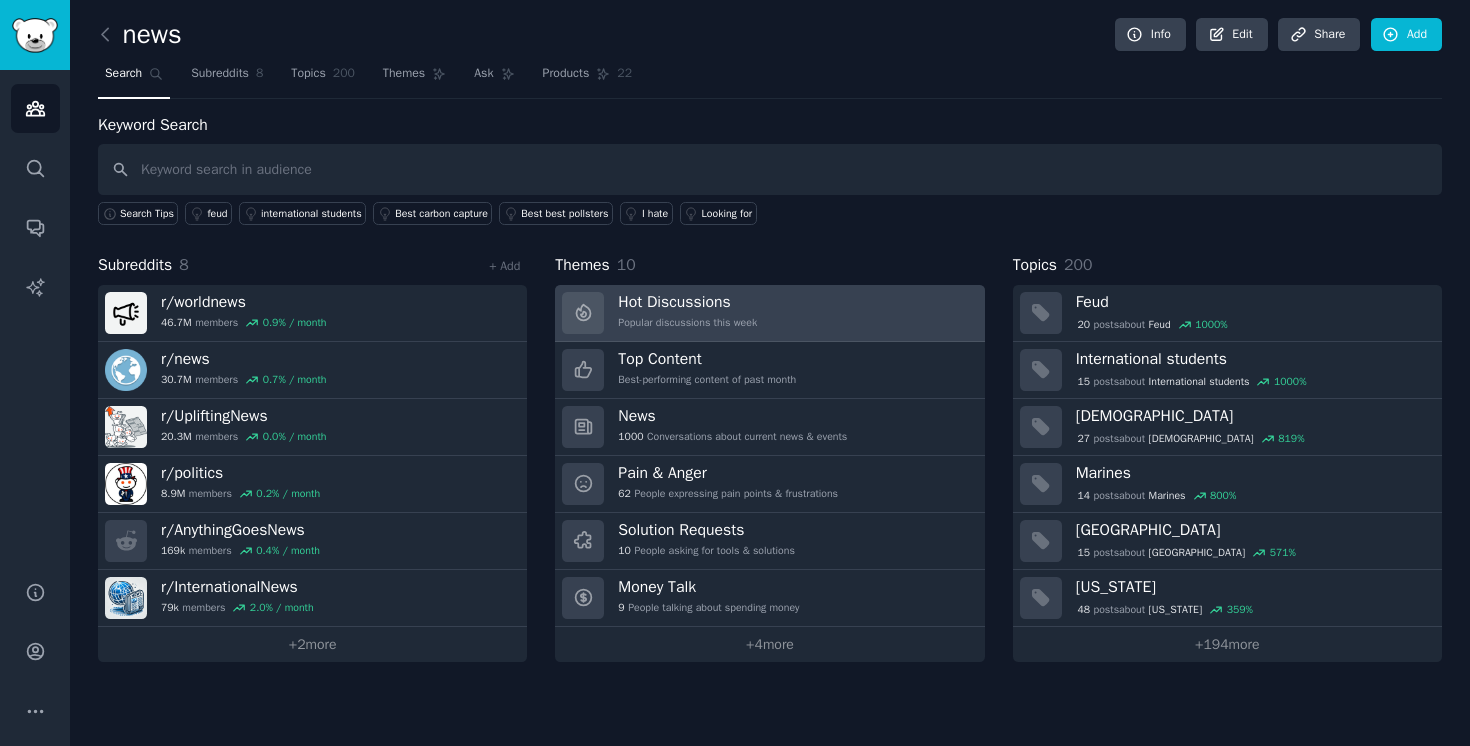 click on "Hot Discussions" at bounding box center (687, 302) 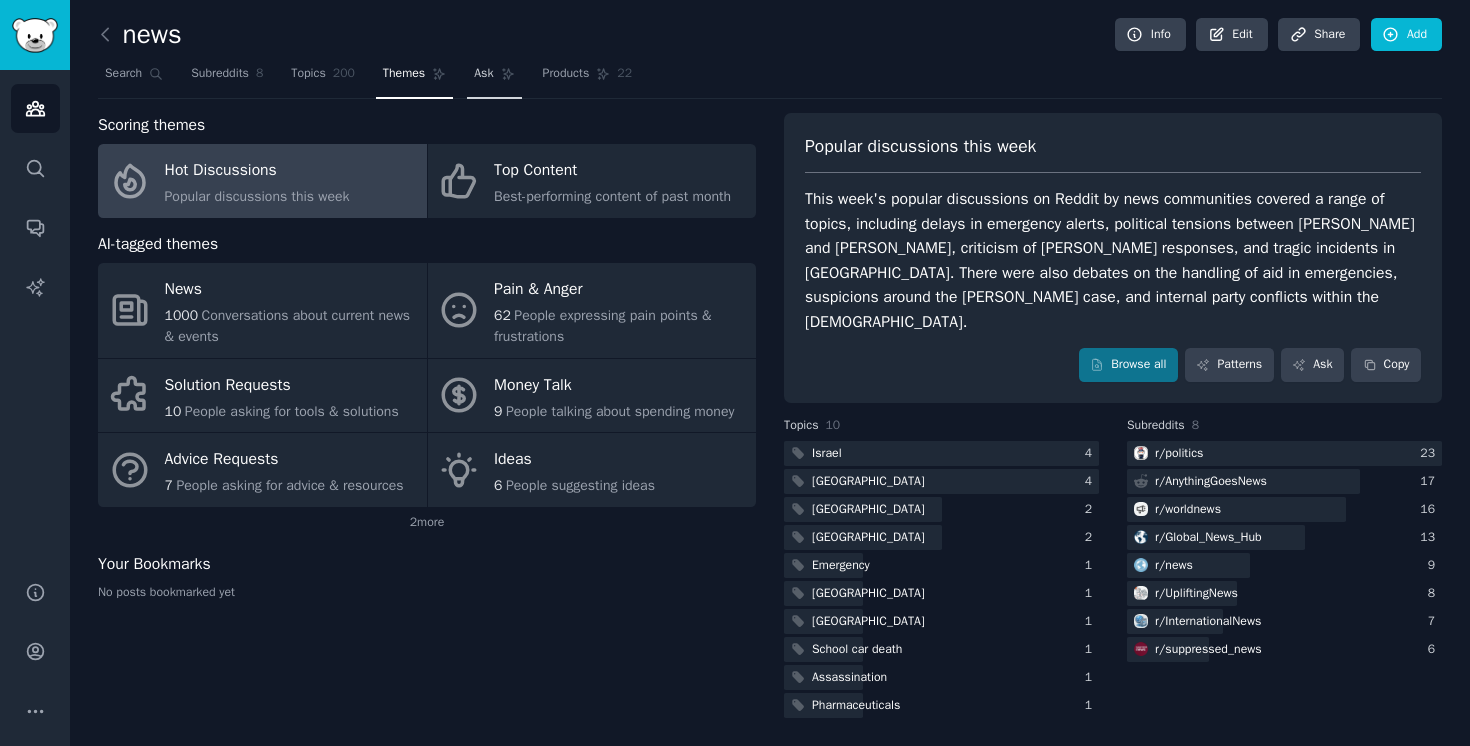 click on "Ask" at bounding box center [494, 78] 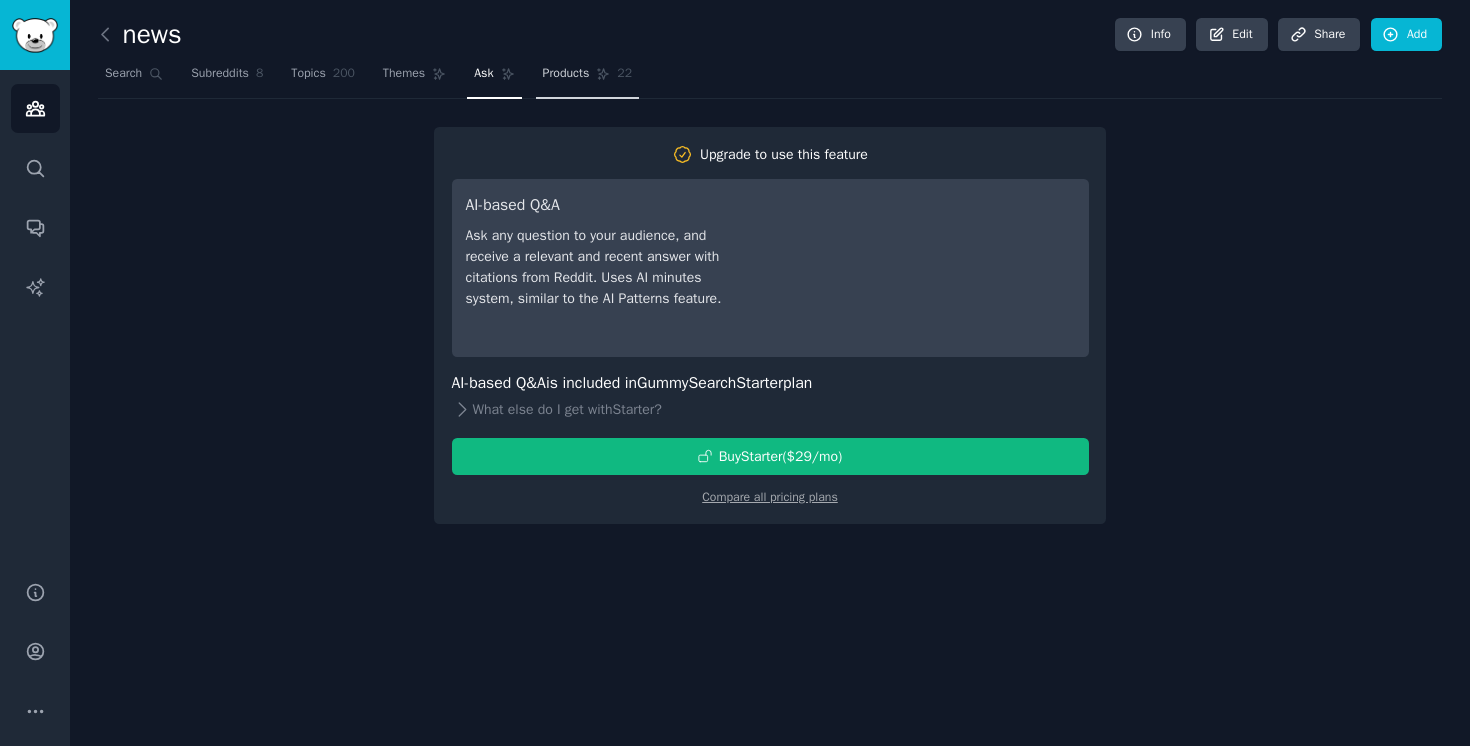 click on "Products 22" at bounding box center (587, 78) 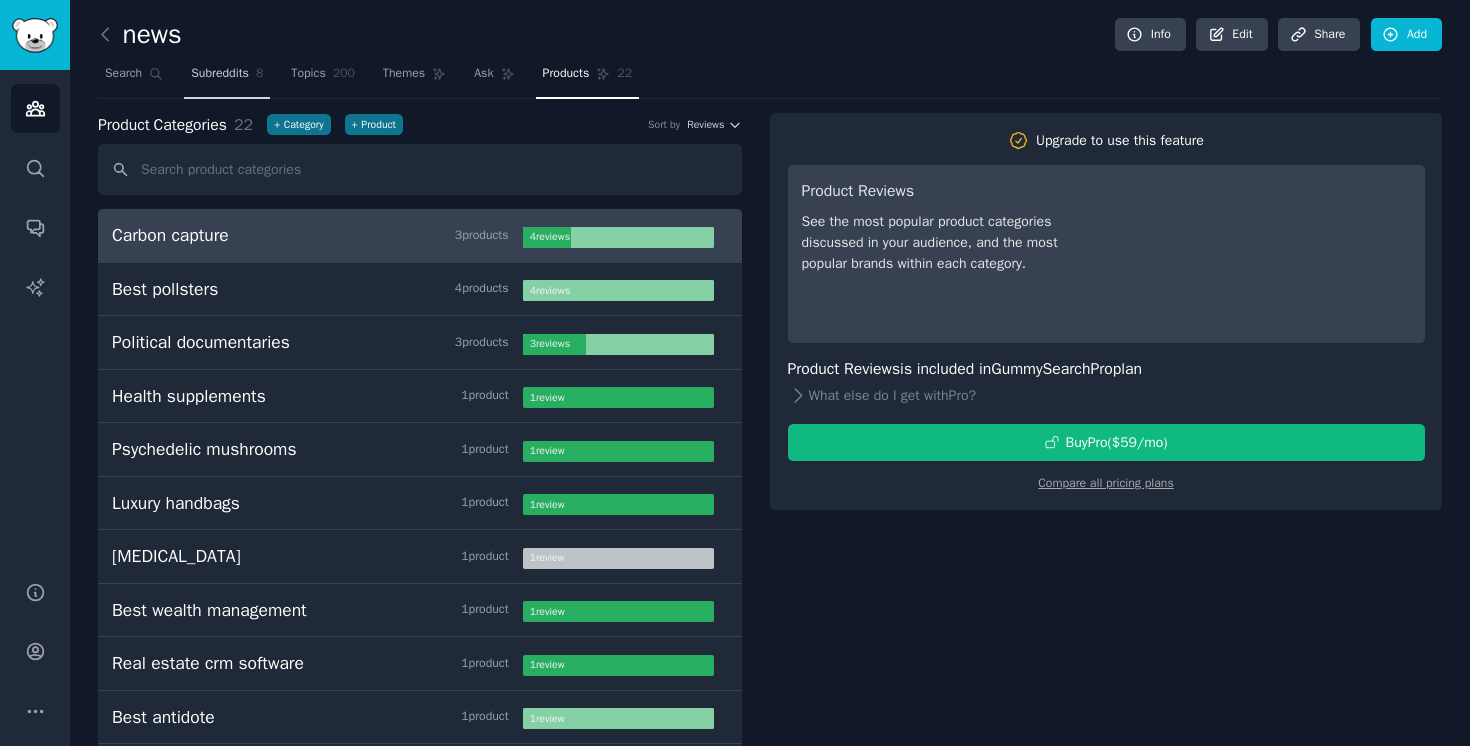 click on "Subreddits" at bounding box center (220, 74) 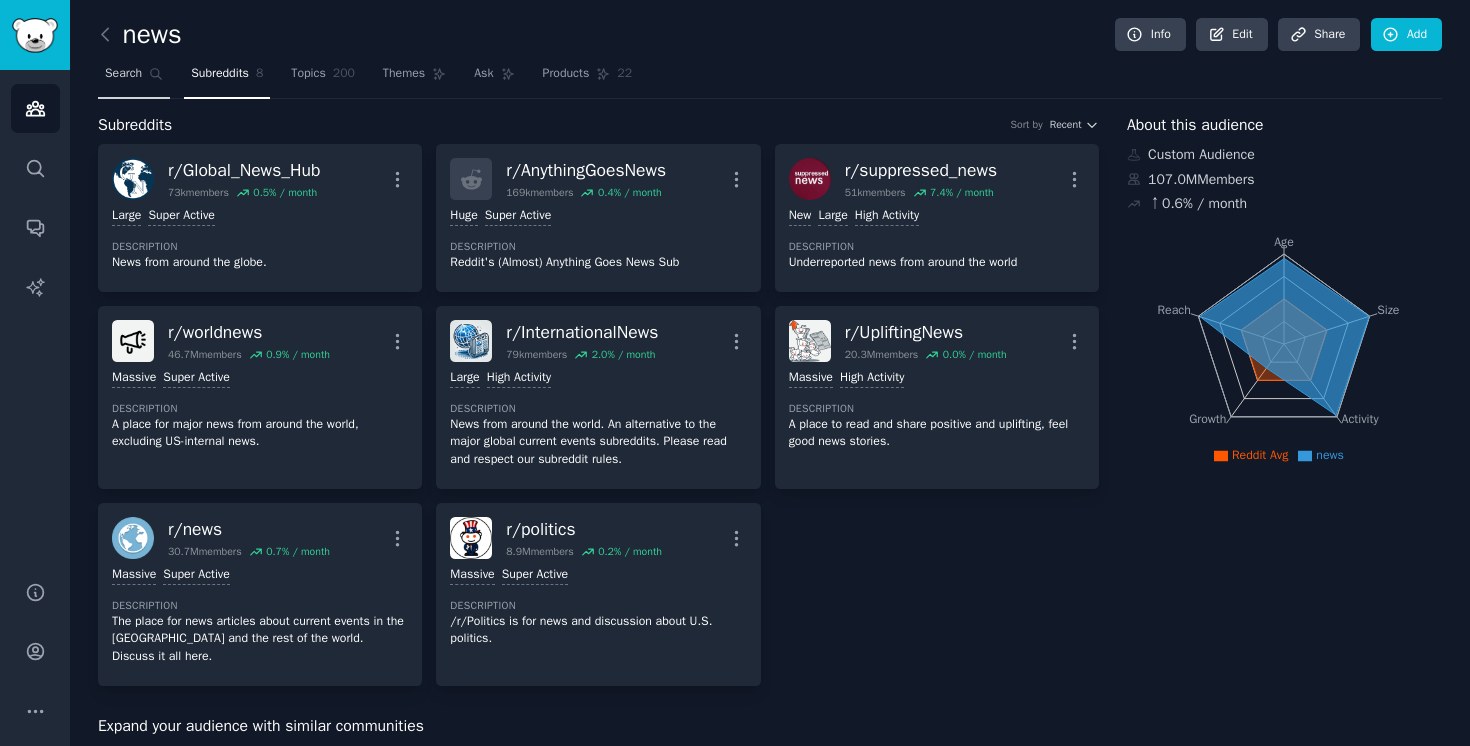 click 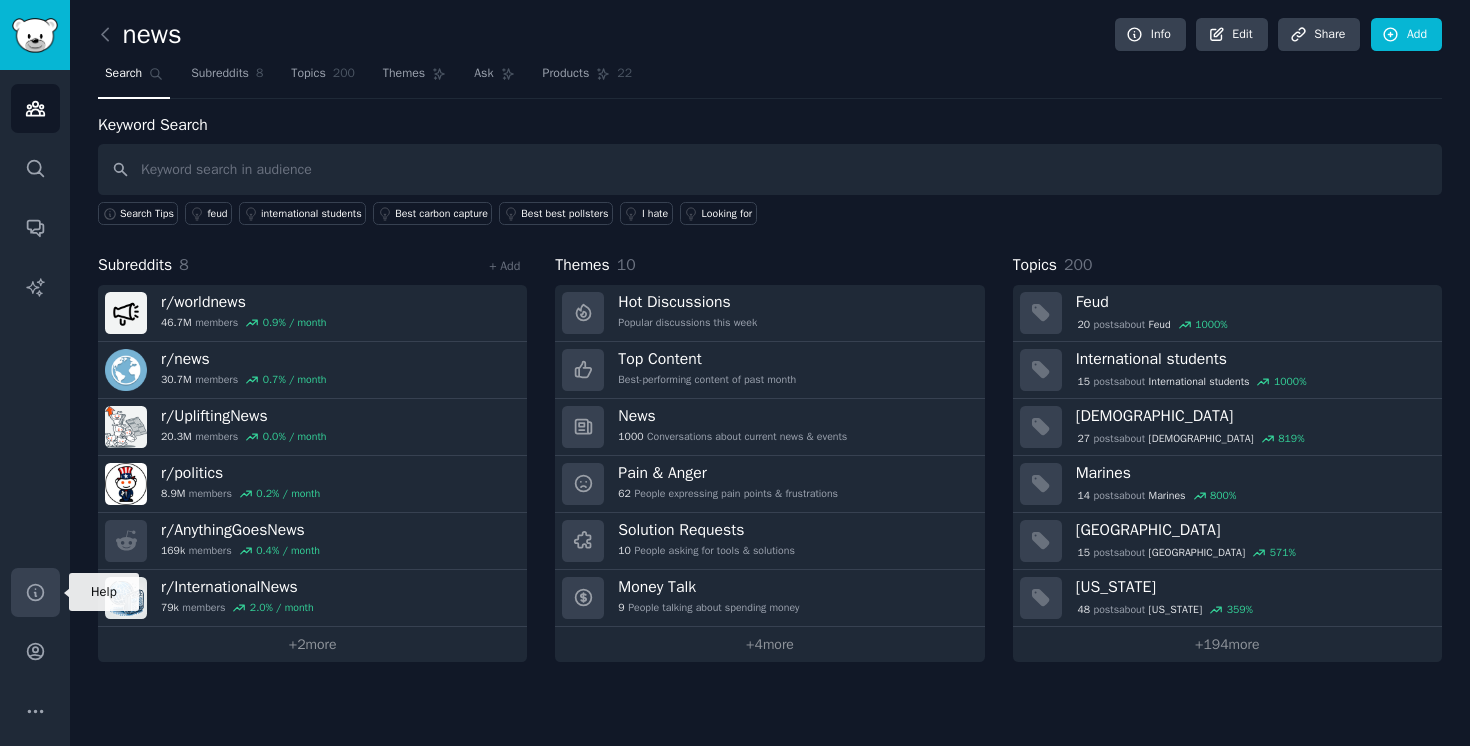 click 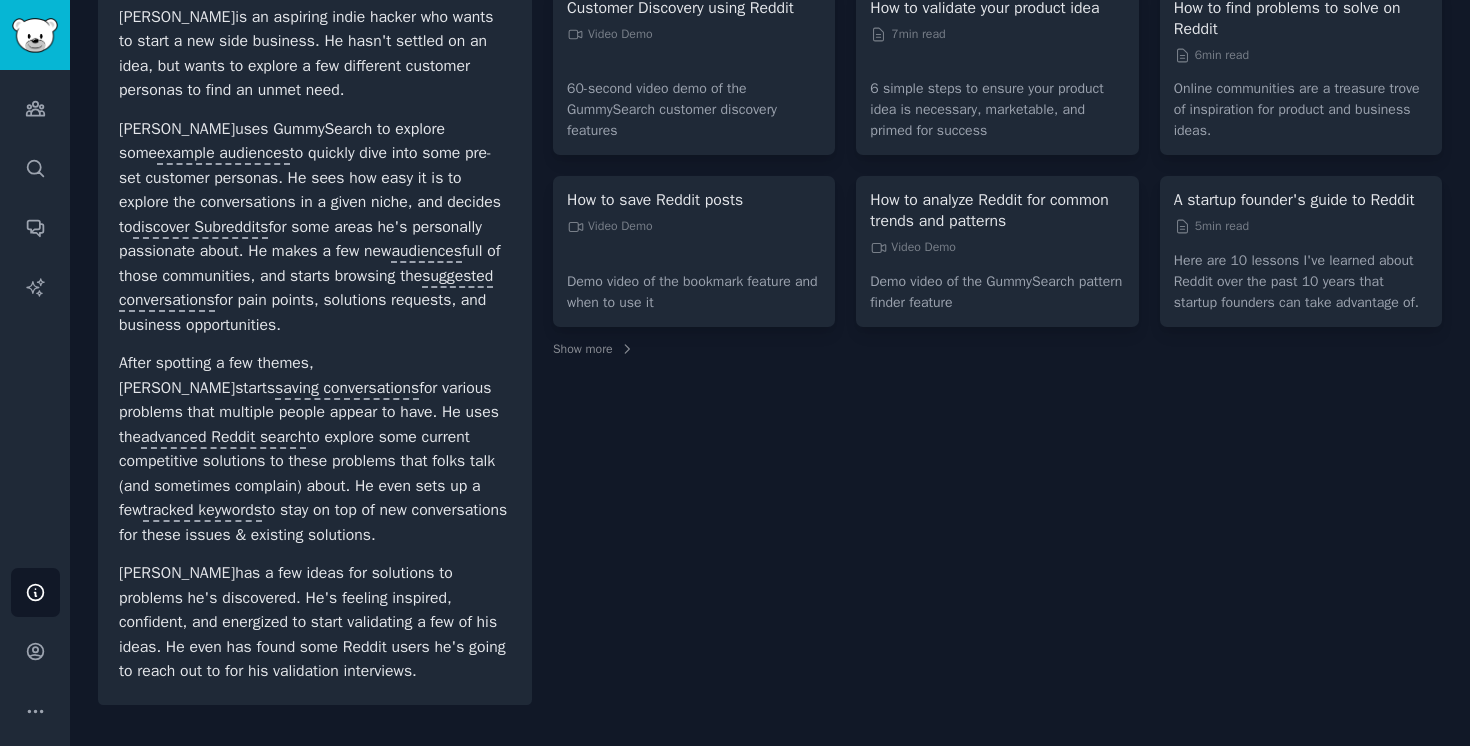 scroll, scrollTop: 0, scrollLeft: 0, axis: both 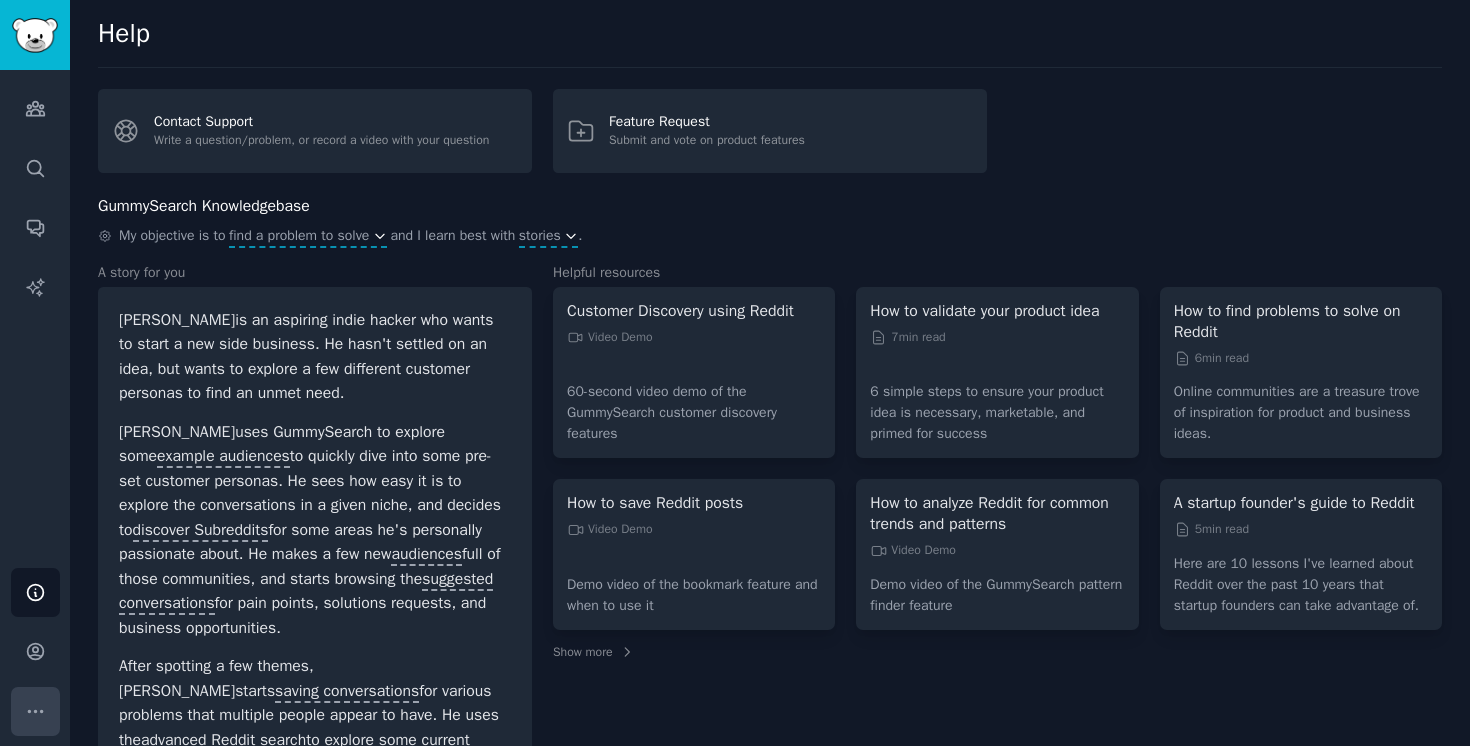 click 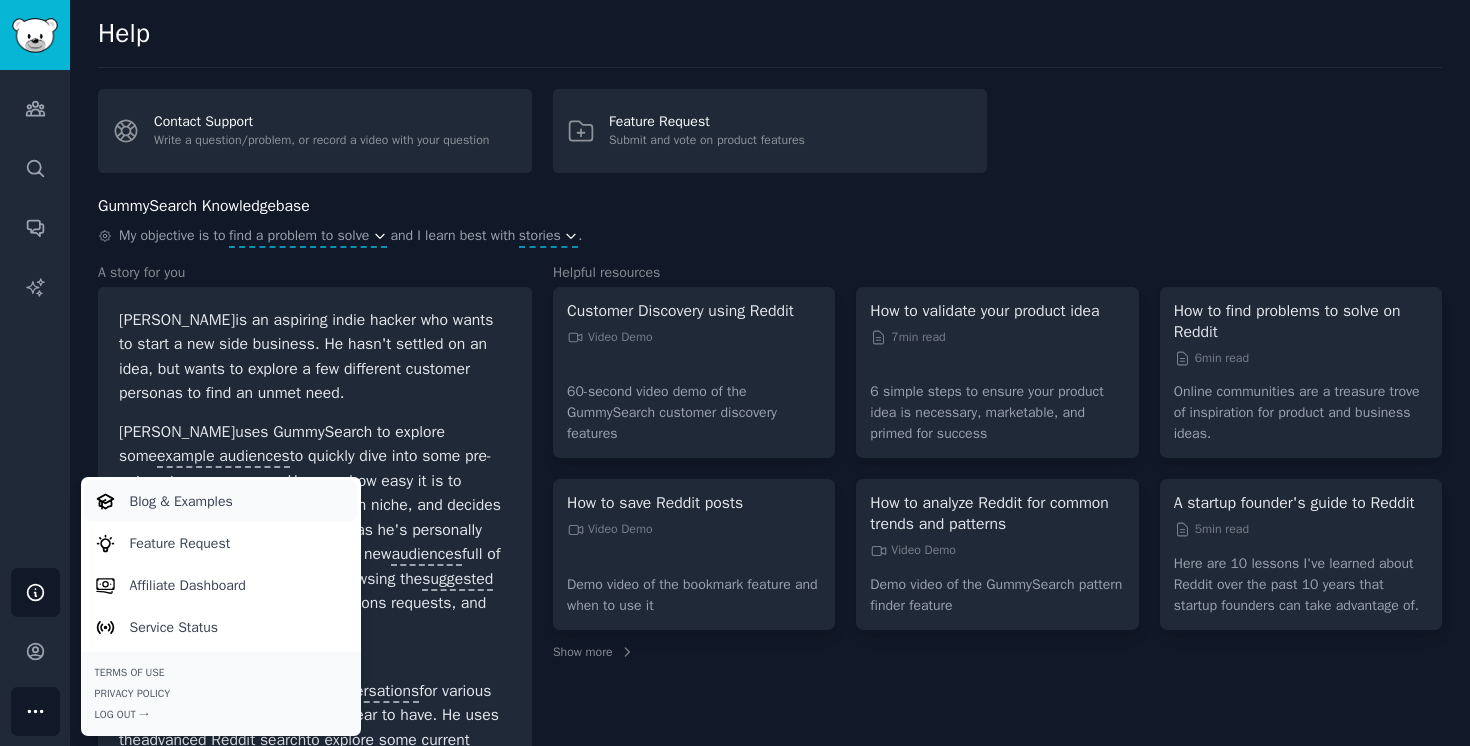 click on "Blog & Examples" at bounding box center (181, 501) 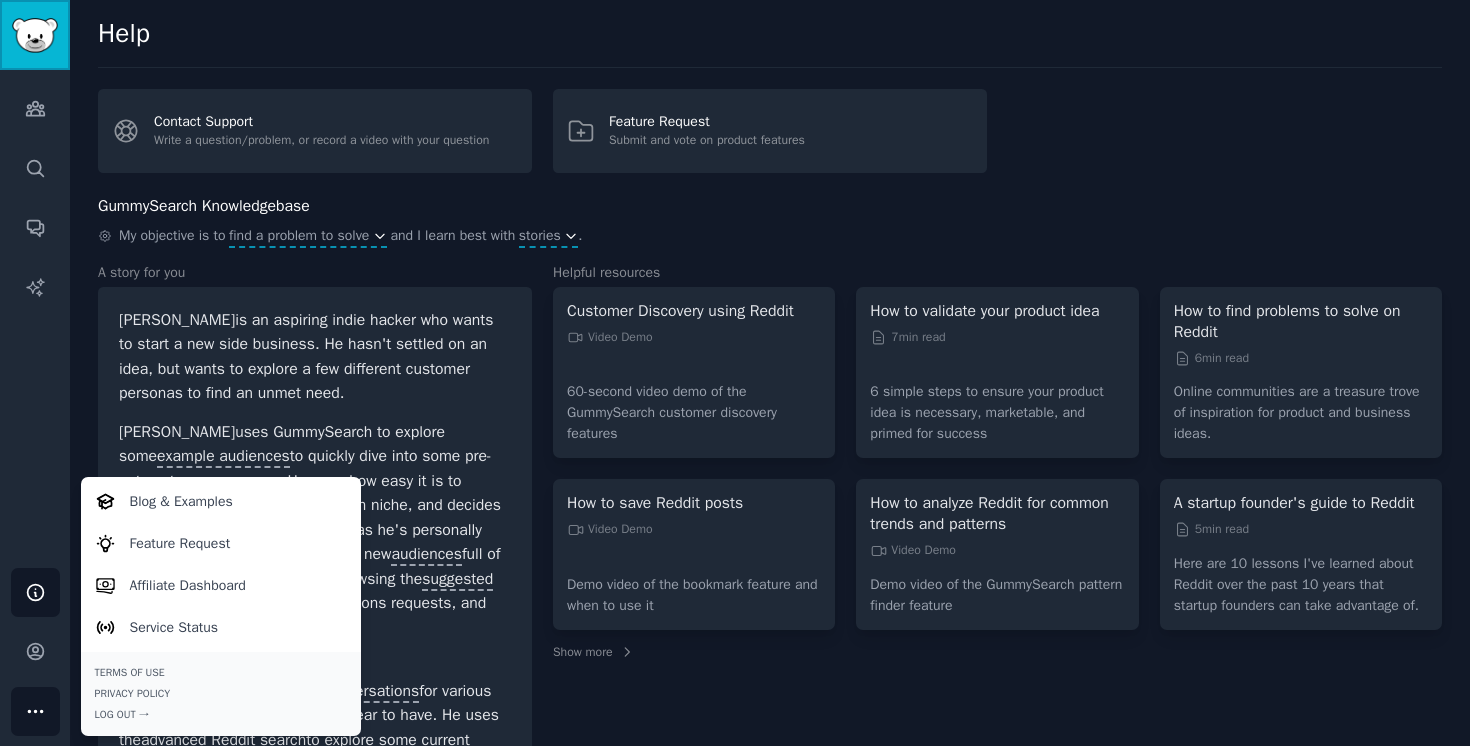 click at bounding box center [35, 35] 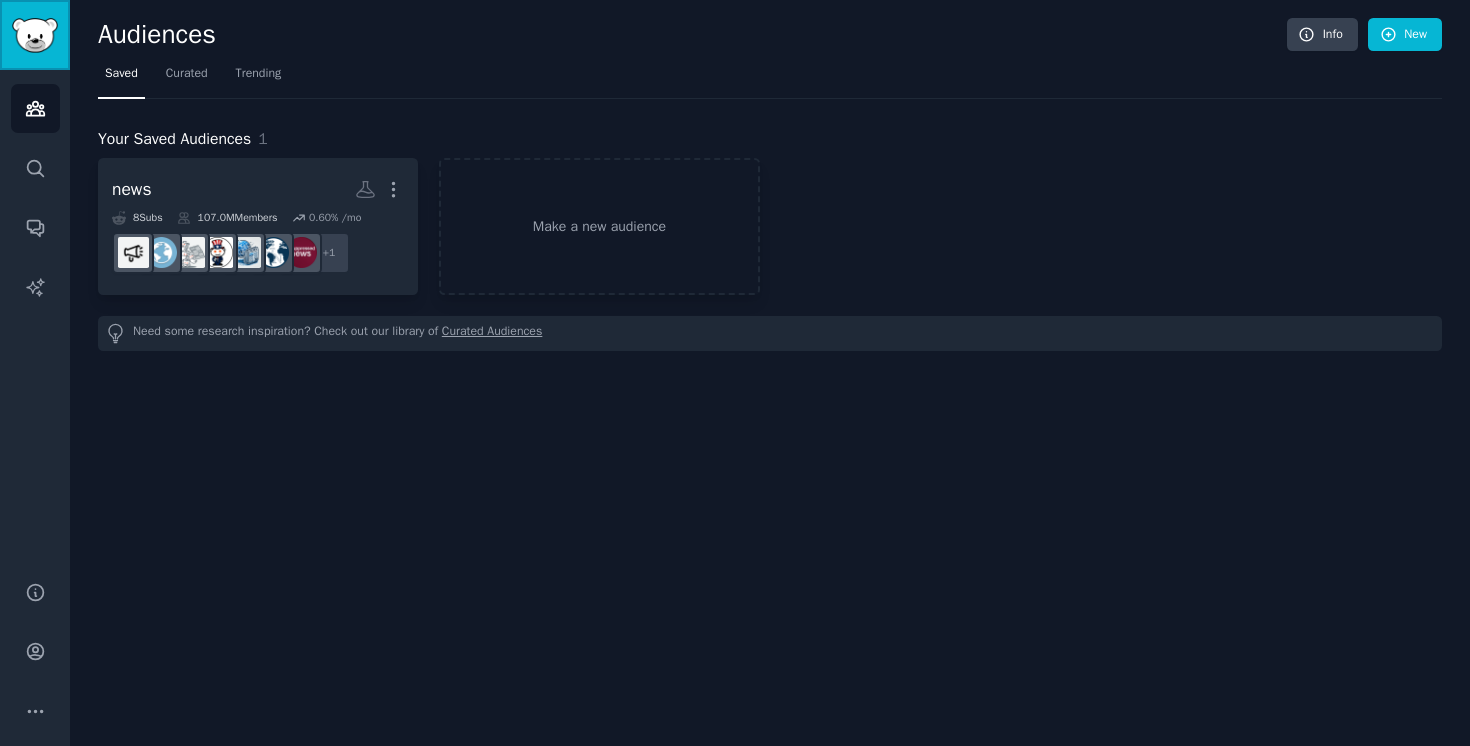 click at bounding box center [35, 35] 